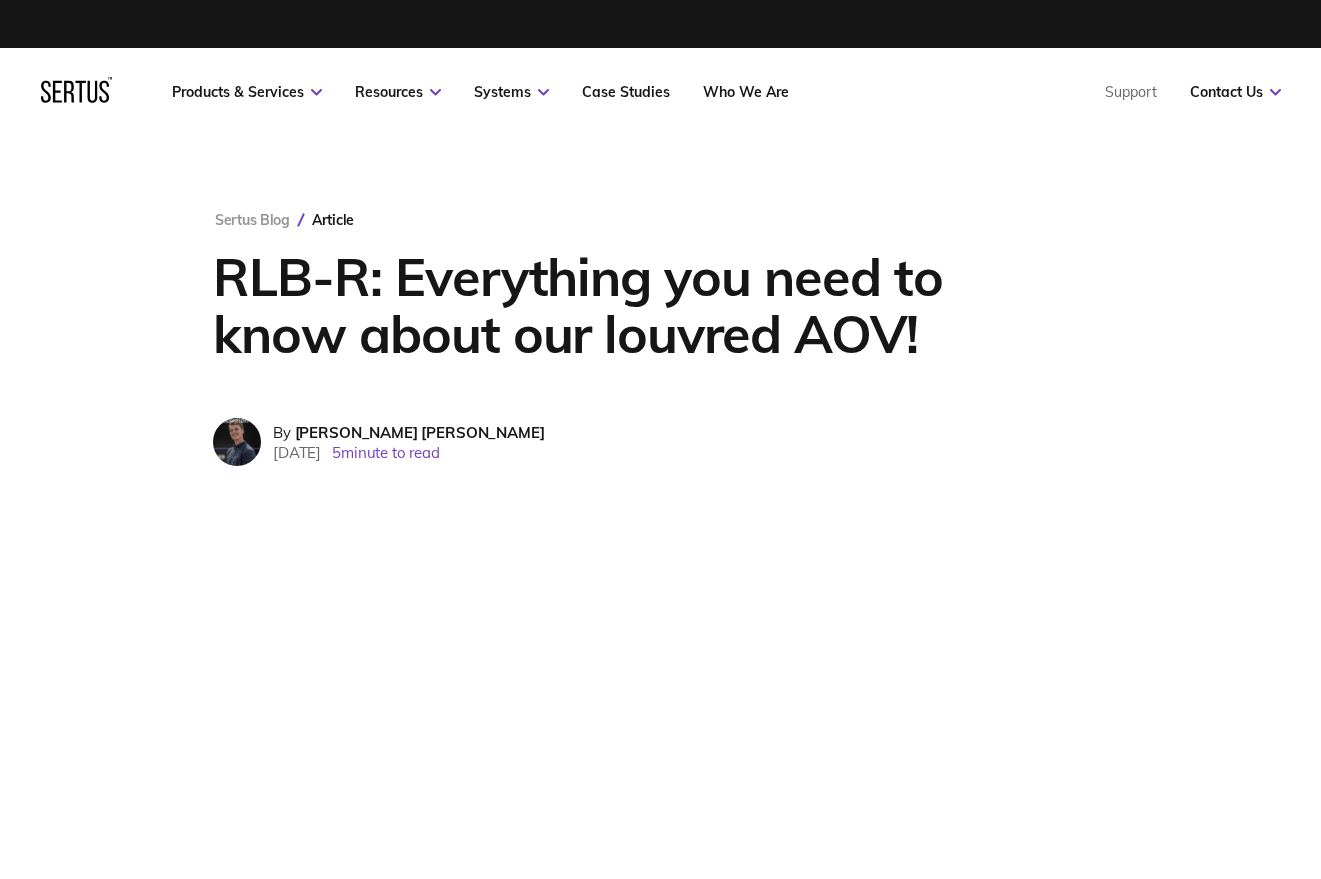 scroll, scrollTop: 0, scrollLeft: 0, axis: both 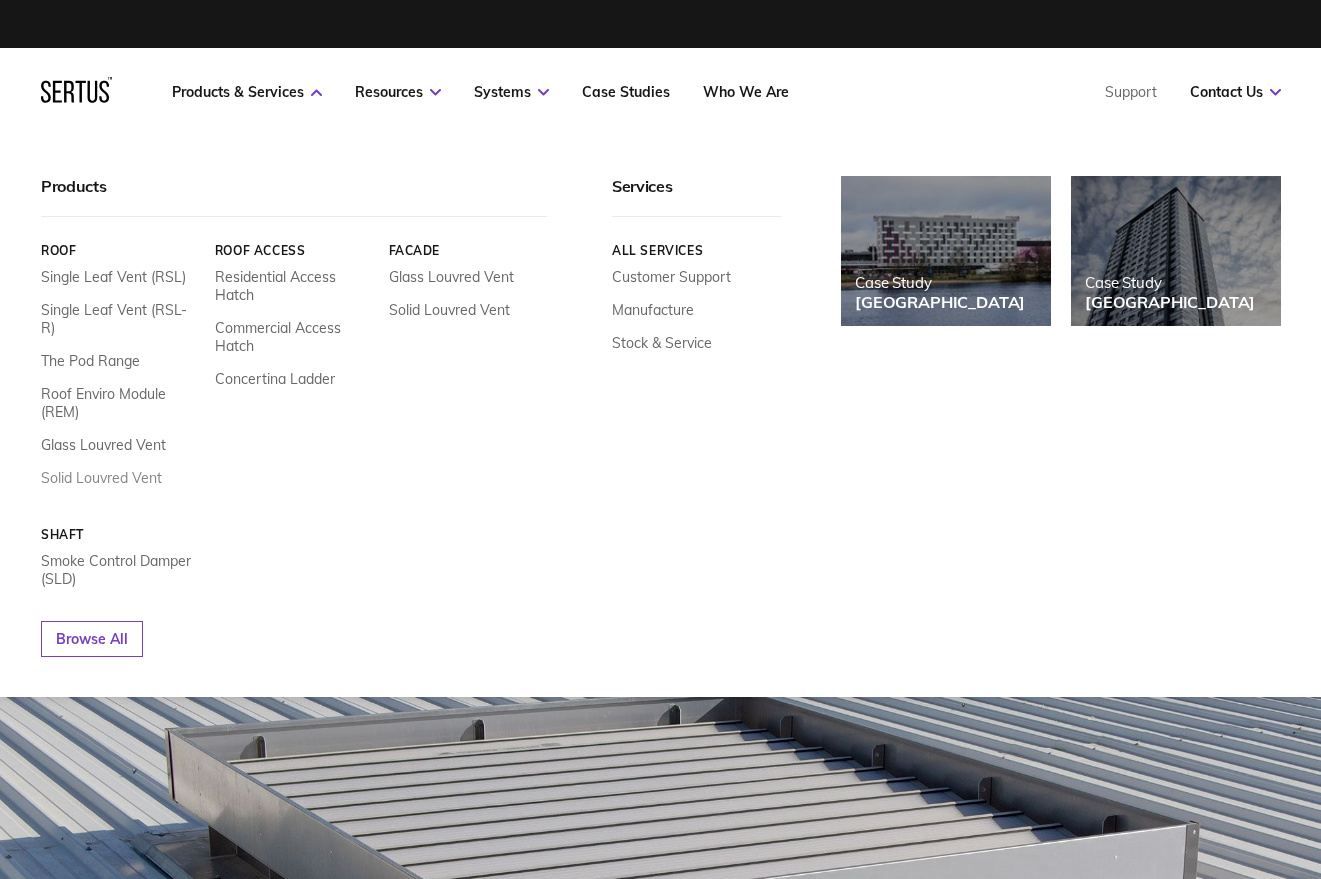 click on "Solid Louvred Vent" at bounding box center (101, 478) 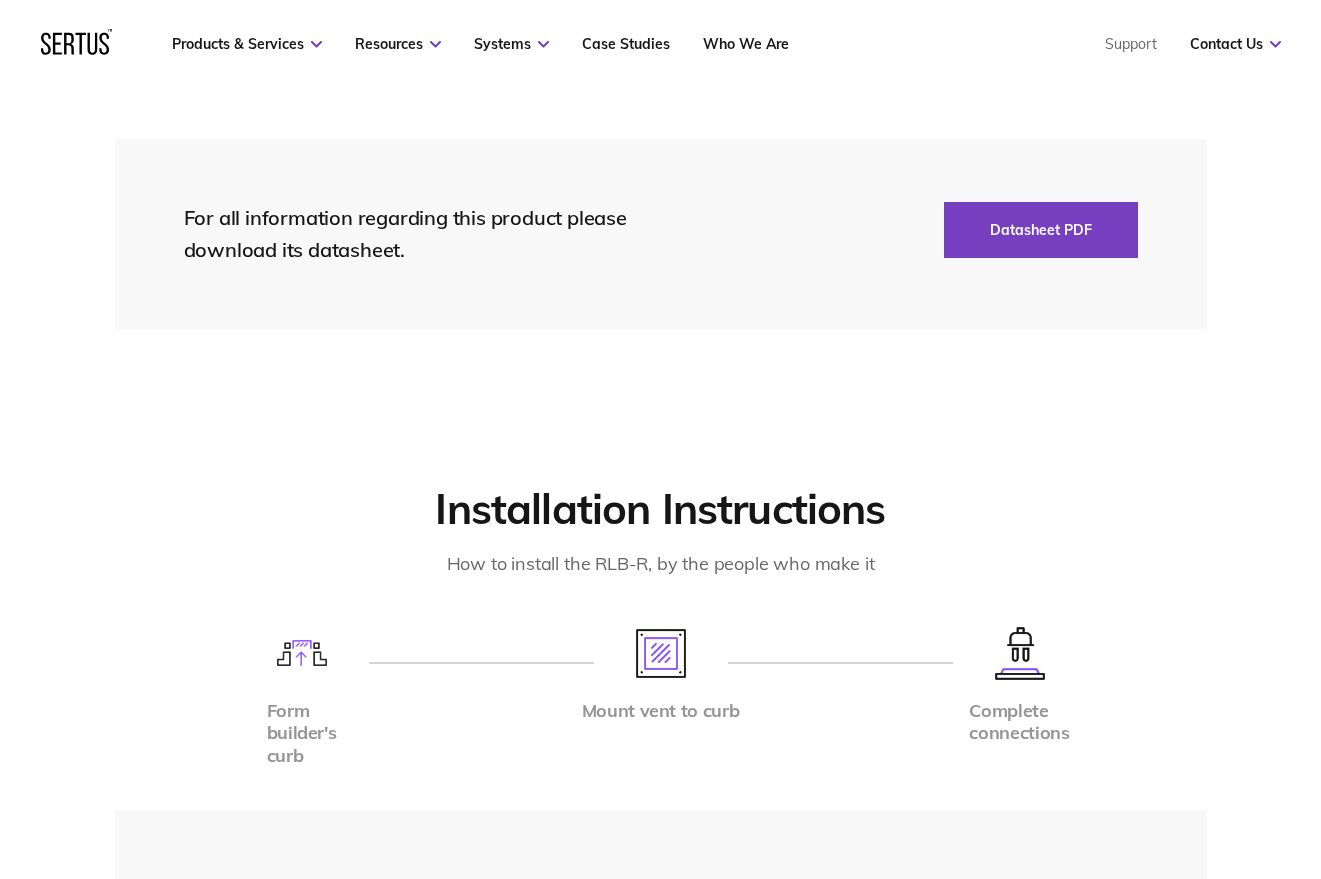 scroll, scrollTop: 4600, scrollLeft: 0, axis: vertical 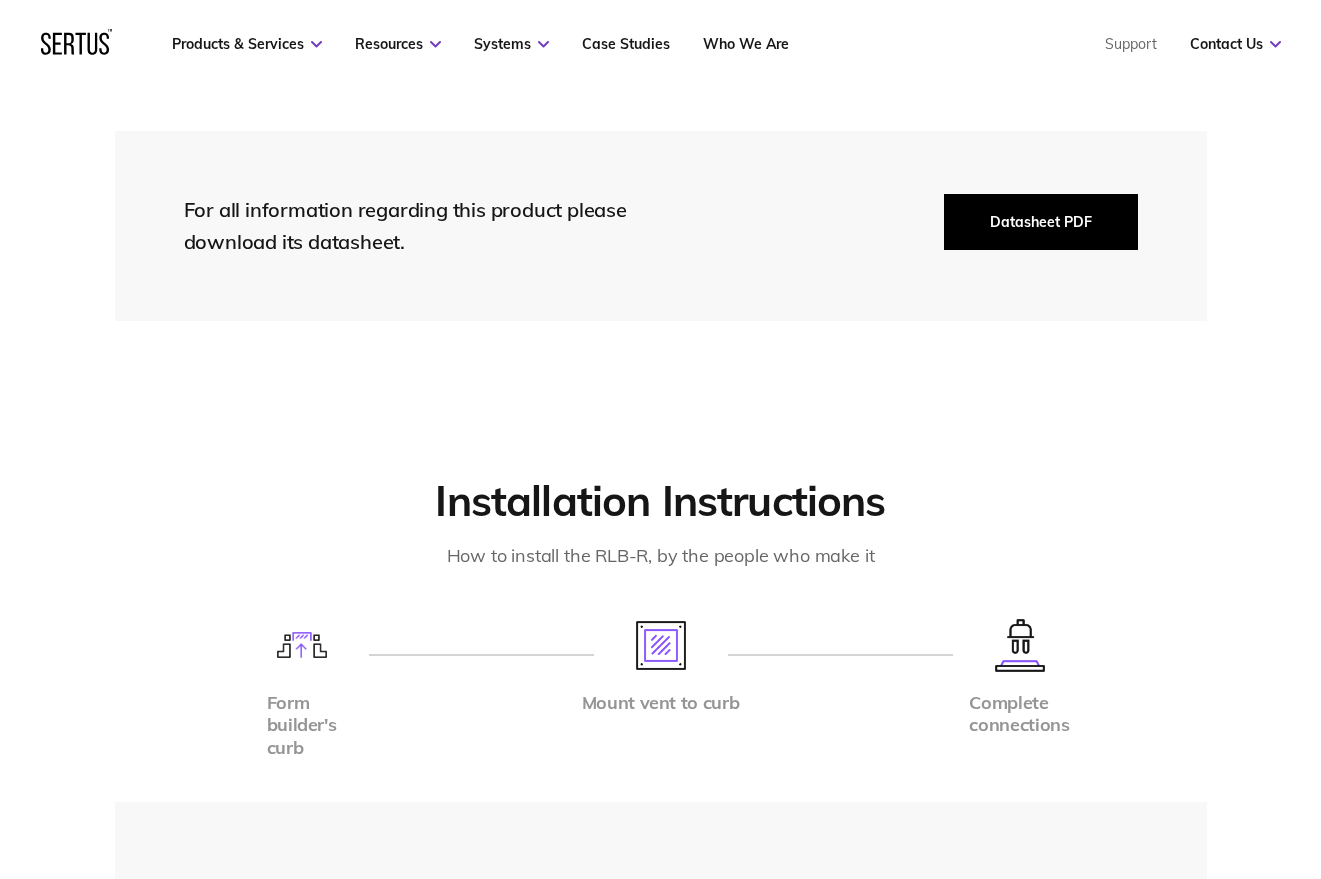 click on "Datasheet PDF" at bounding box center [1041, 222] 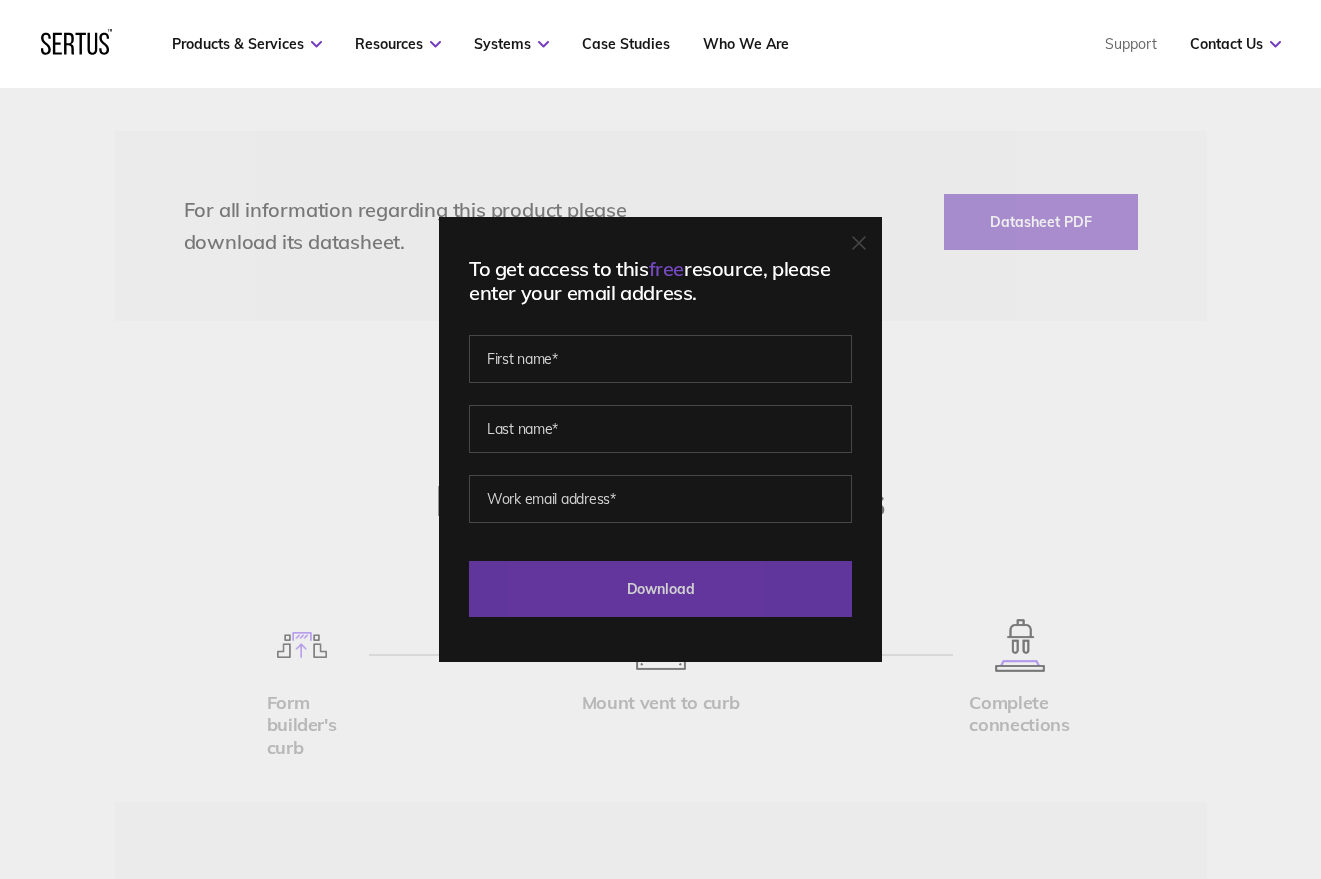click on "Download" at bounding box center [660, 589] 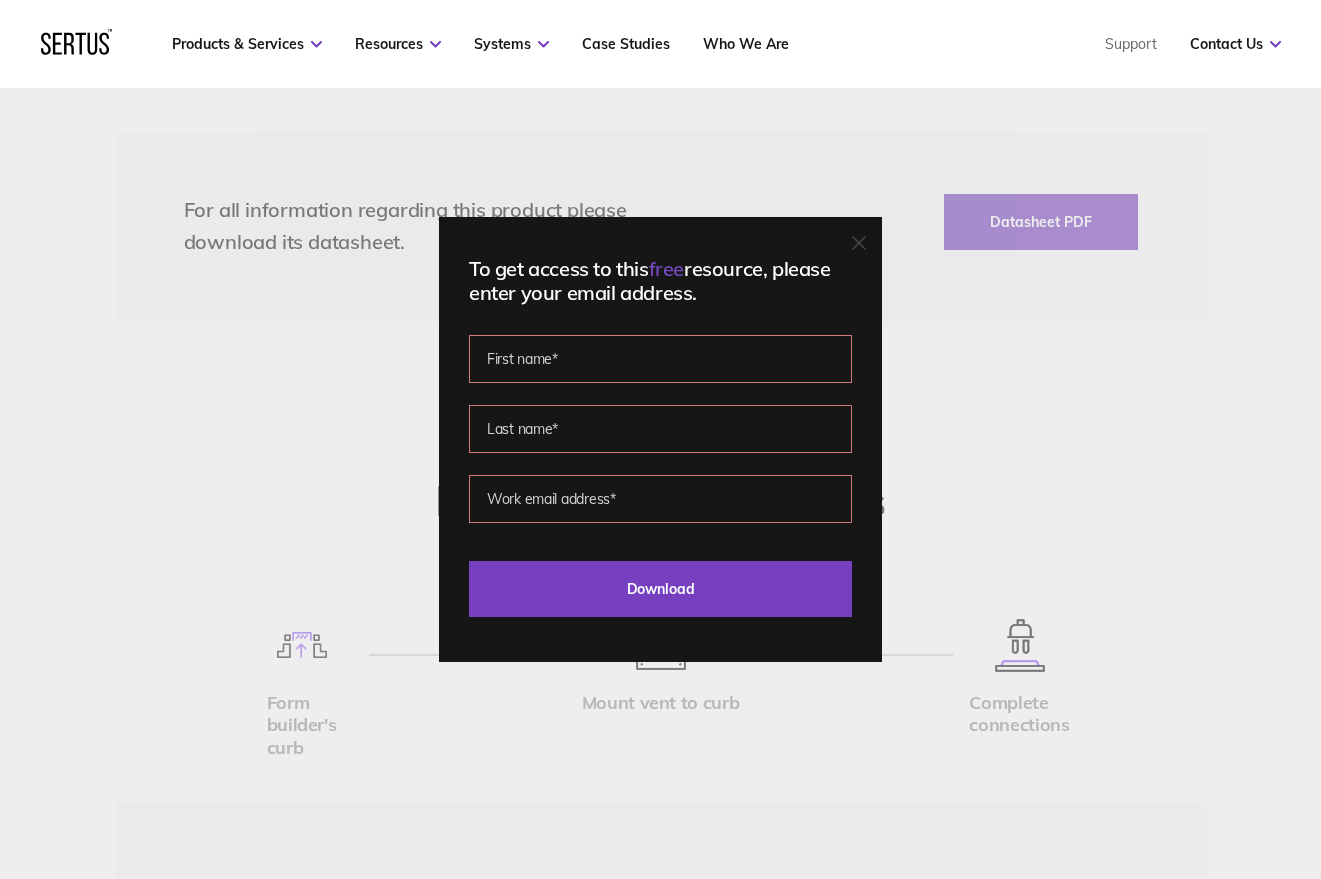 click on "To get access to this  free  resource, please enter your email address. Please complete this required field. Please complete this required field. Please complete this required field. Last Download - Product Last Download - Category Please complete all required fields. Download" at bounding box center [660, 439] 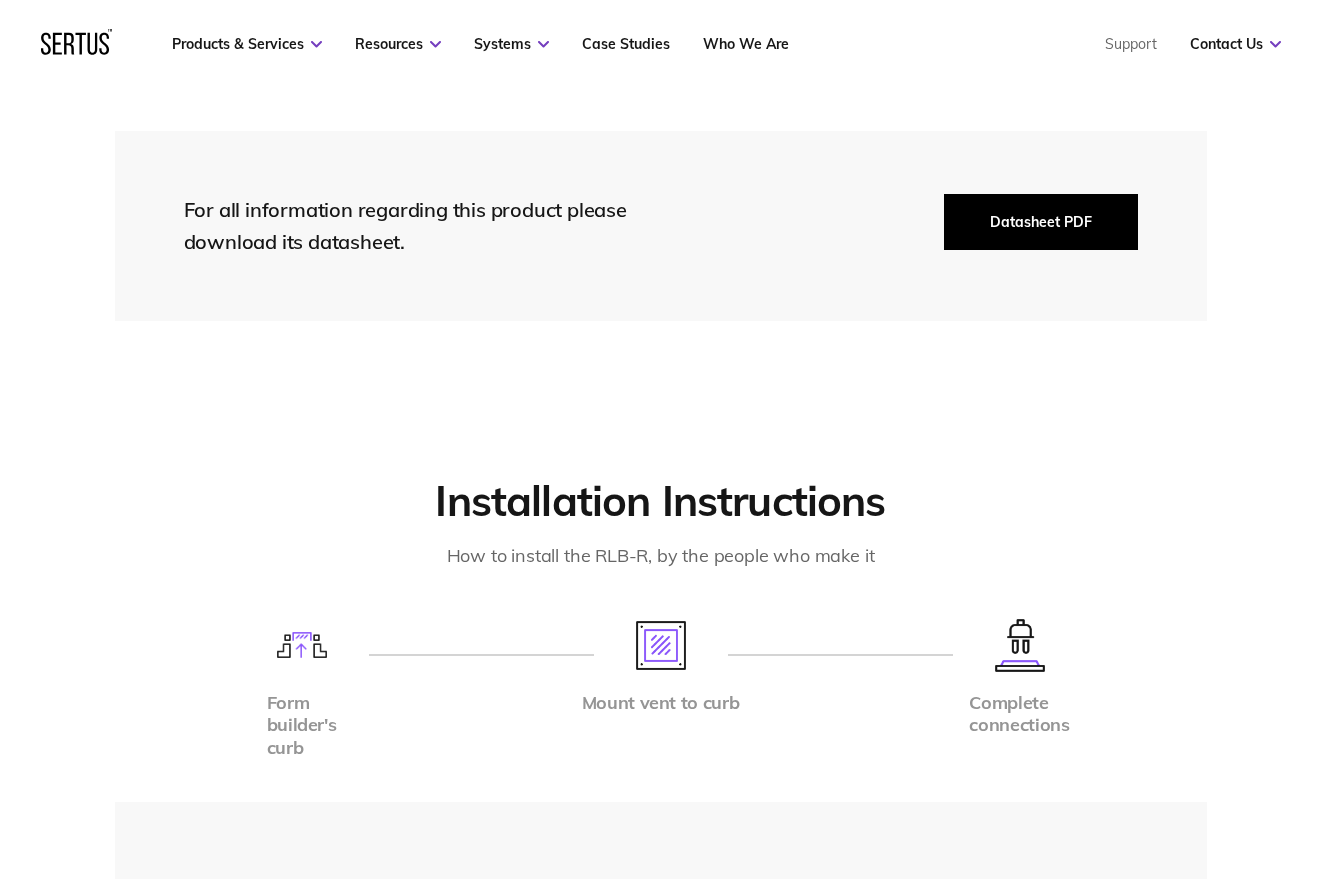 click on "Datasheet PDF" at bounding box center (1041, 222) 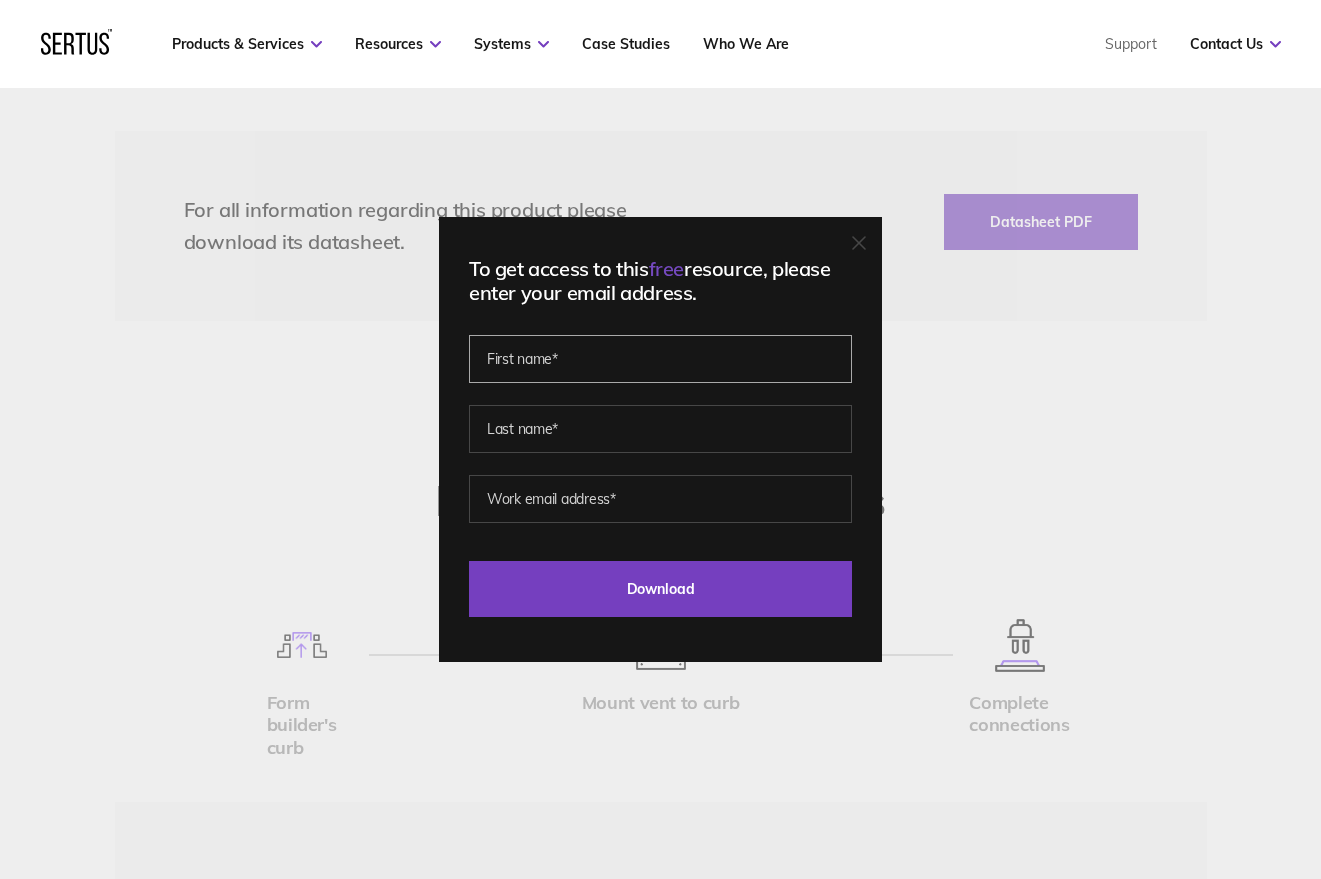 click at bounding box center (660, 359) 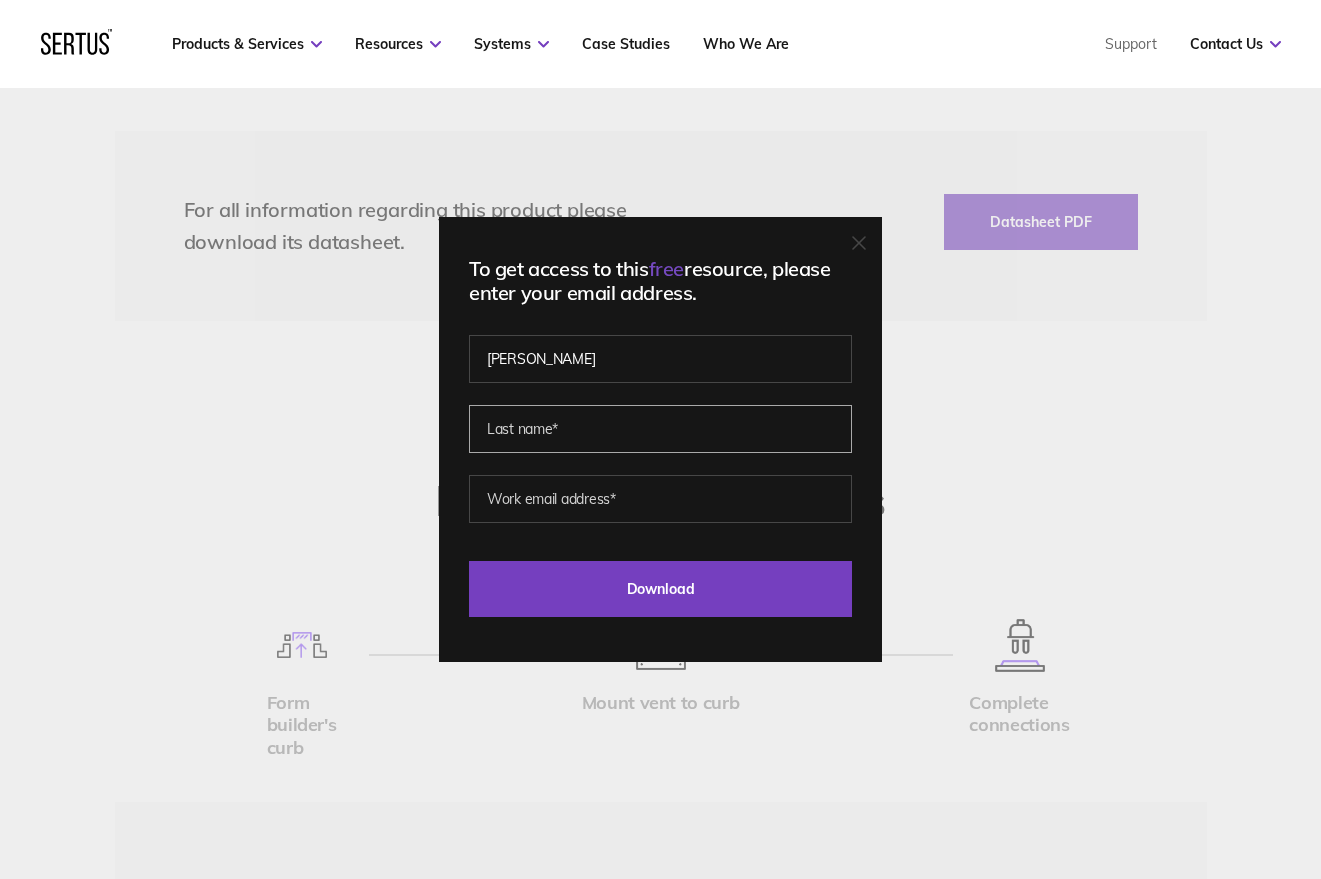 type on "[PERSON_NAME]" 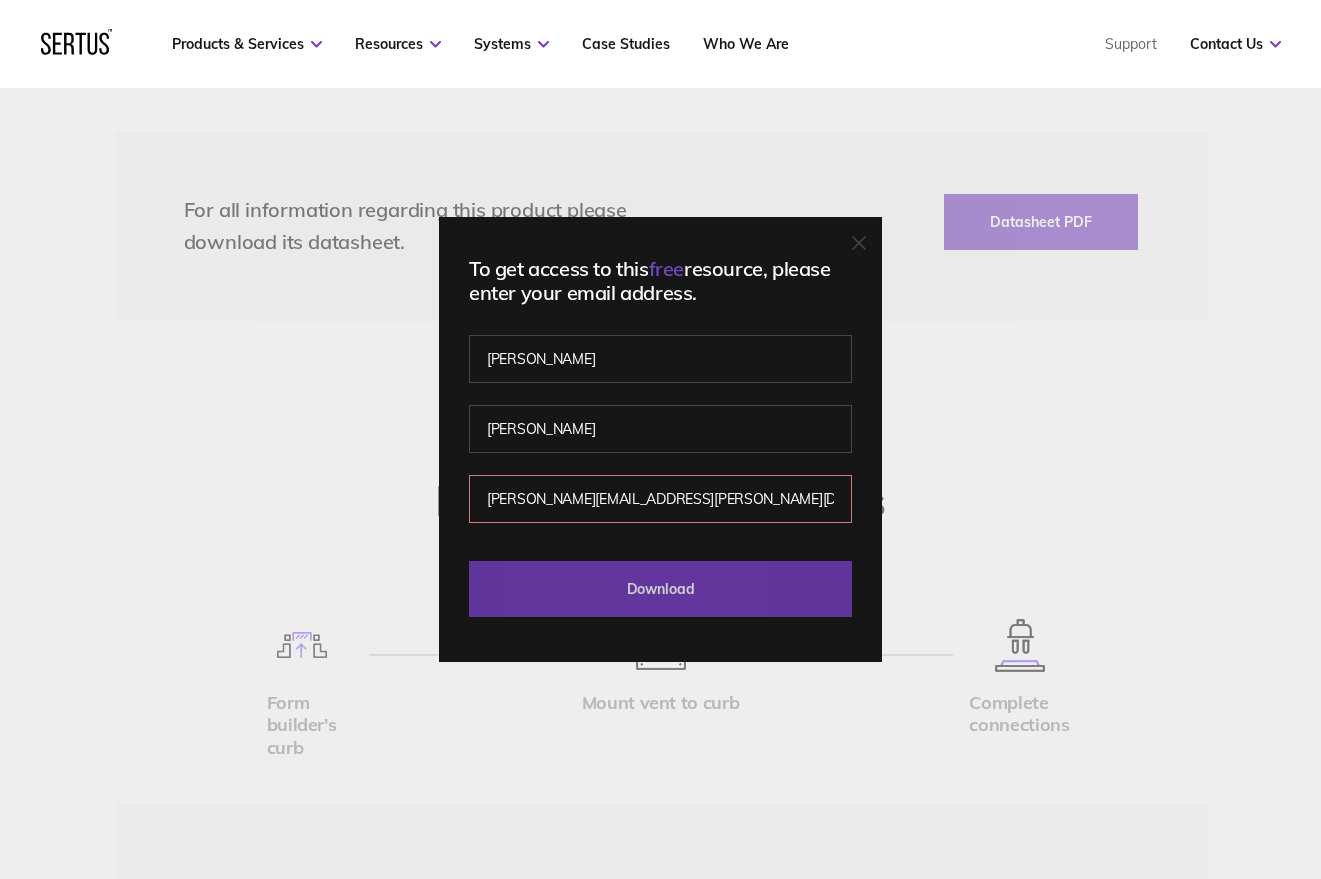 click on "Download" at bounding box center [660, 589] 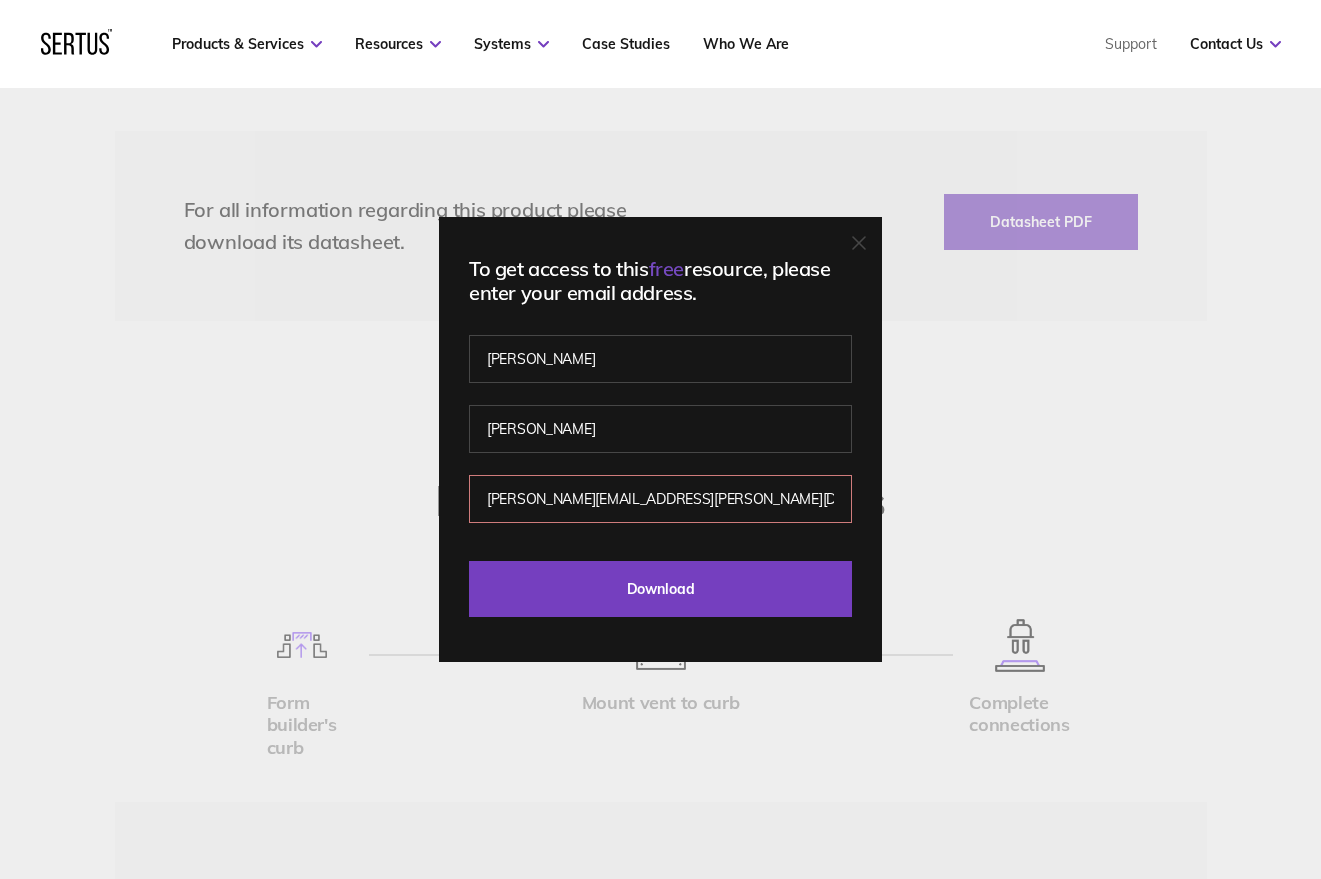 click on "[PERSON_NAME][EMAIL_ADDRESS][PERSON_NAME][DOMAIN_NAME]" at bounding box center [660, 499] 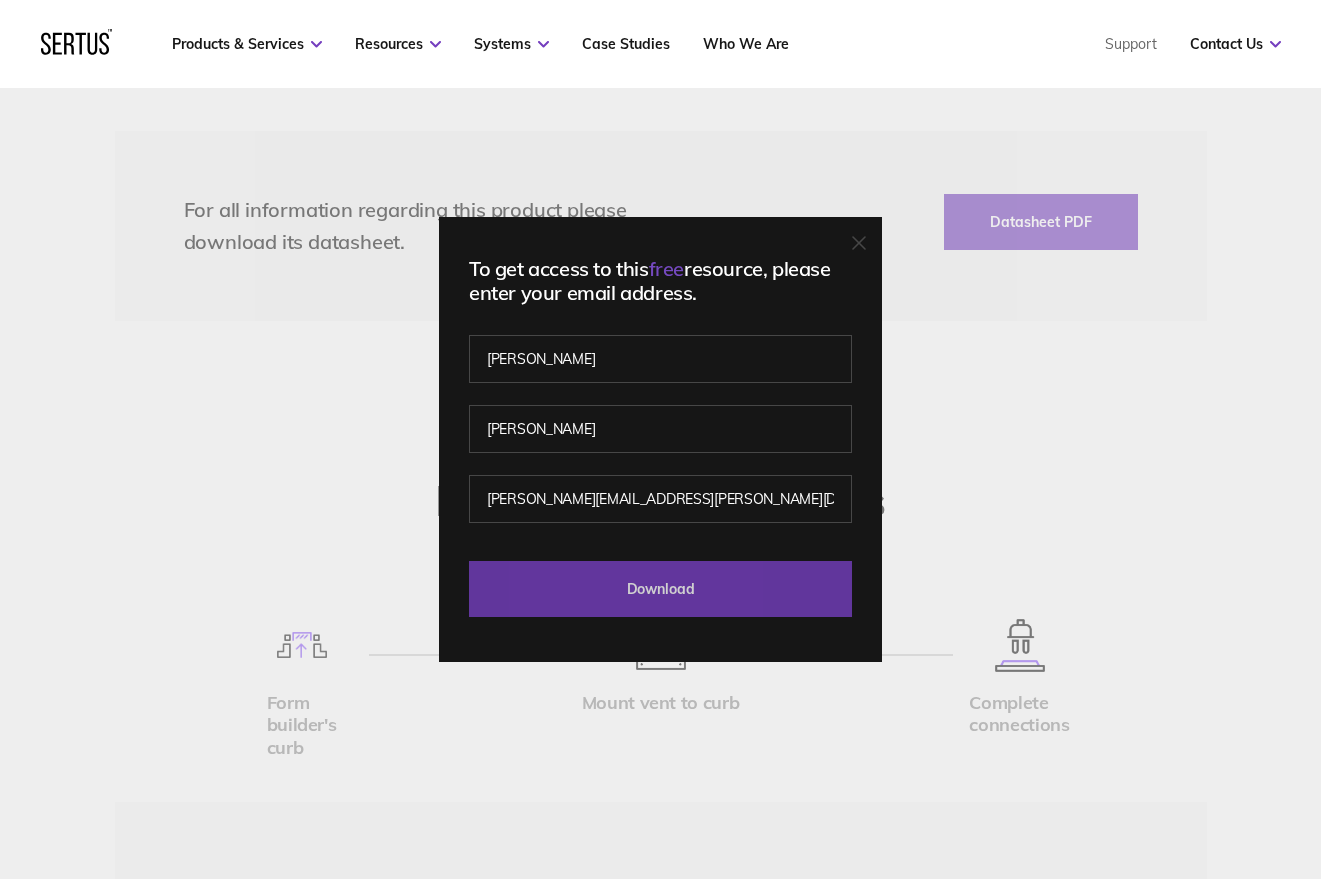 click on "Download" at bounding box center (660, 589) 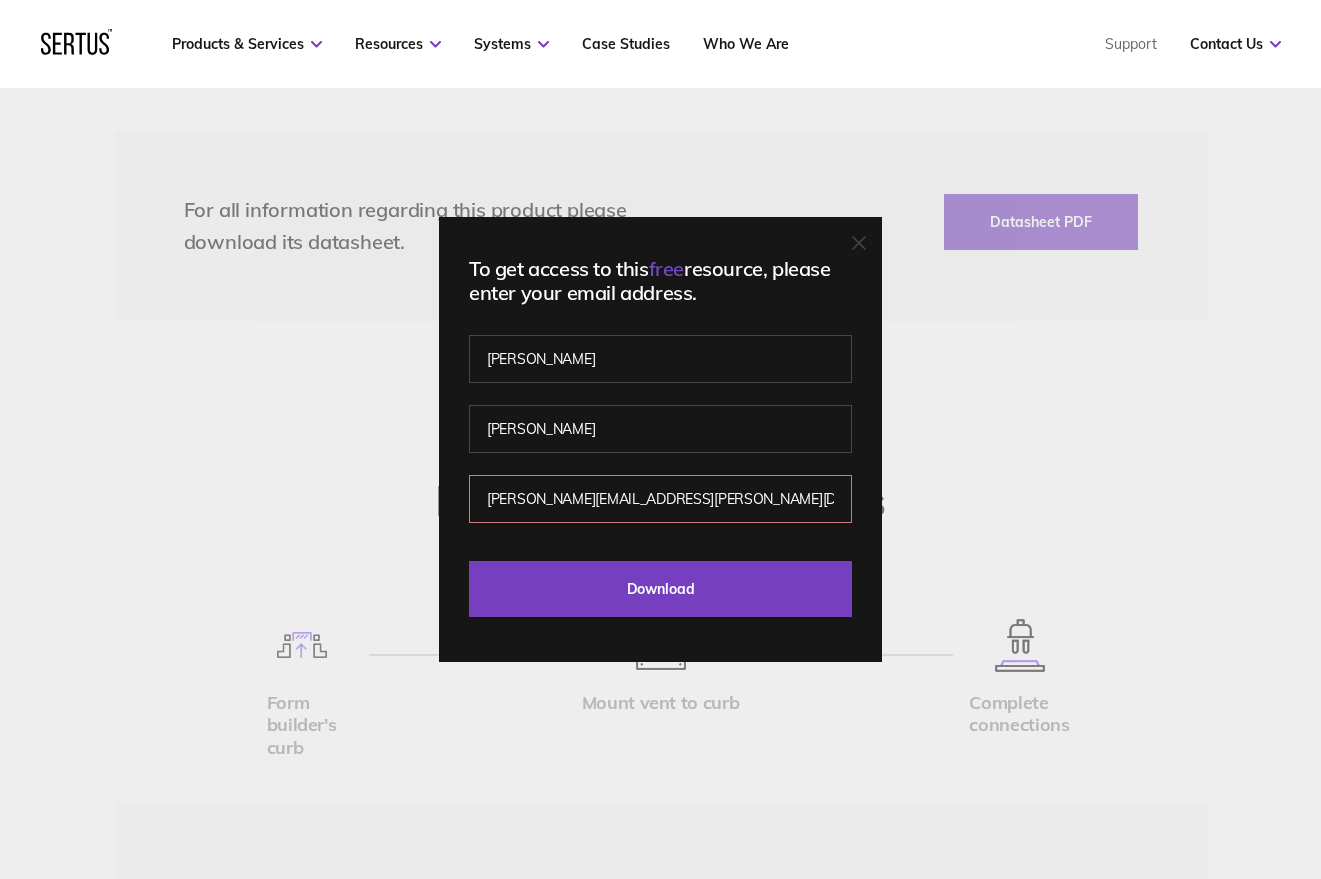 drag, startPoint x: 685, startPoint y: 498, endPoint x: 582, endPoint y: 501, distance: 103.04368 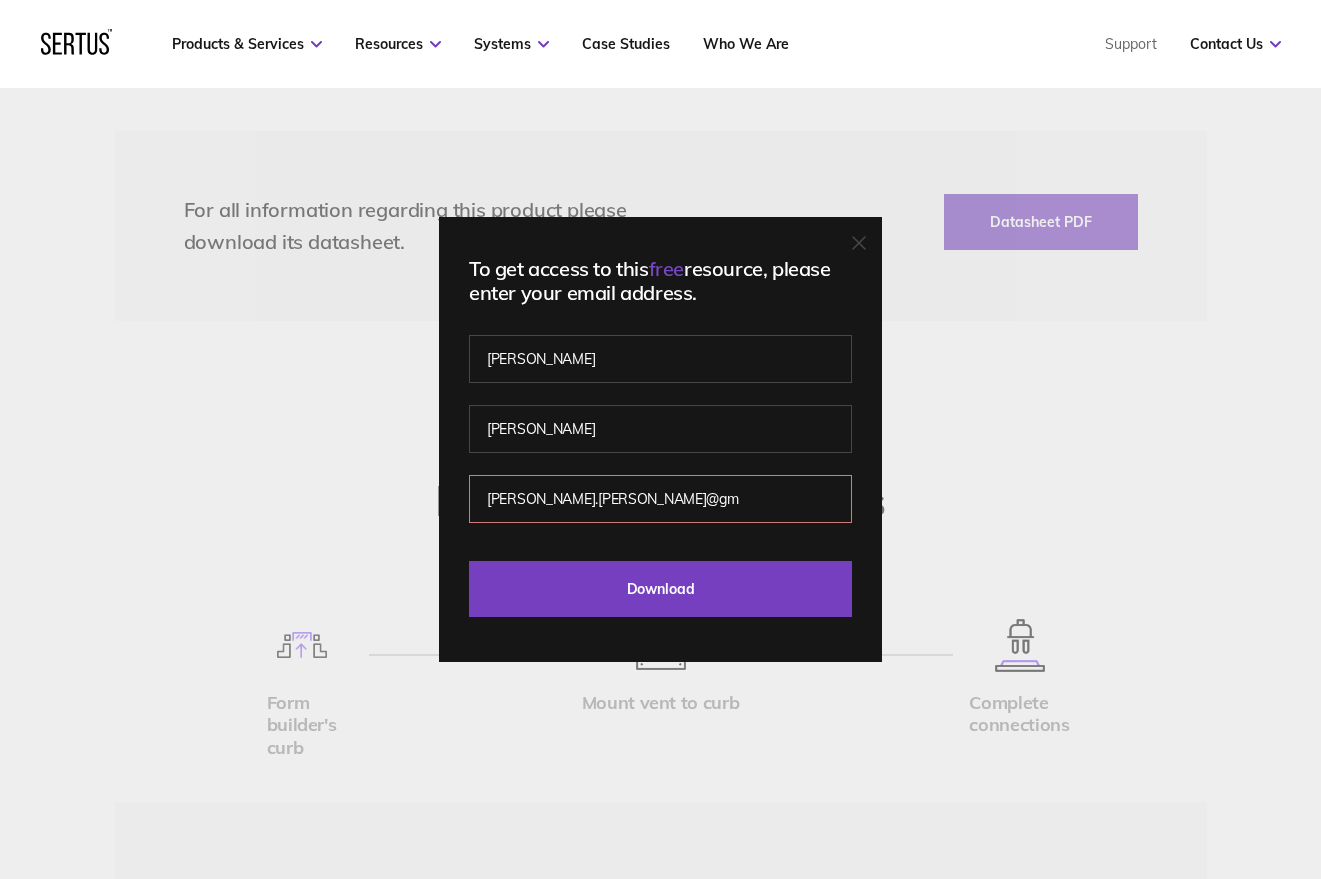 type on "[PERSON_NAME][EMAIL_ADDRESS][PERSON_NAME][DOMAIN_NAME]" 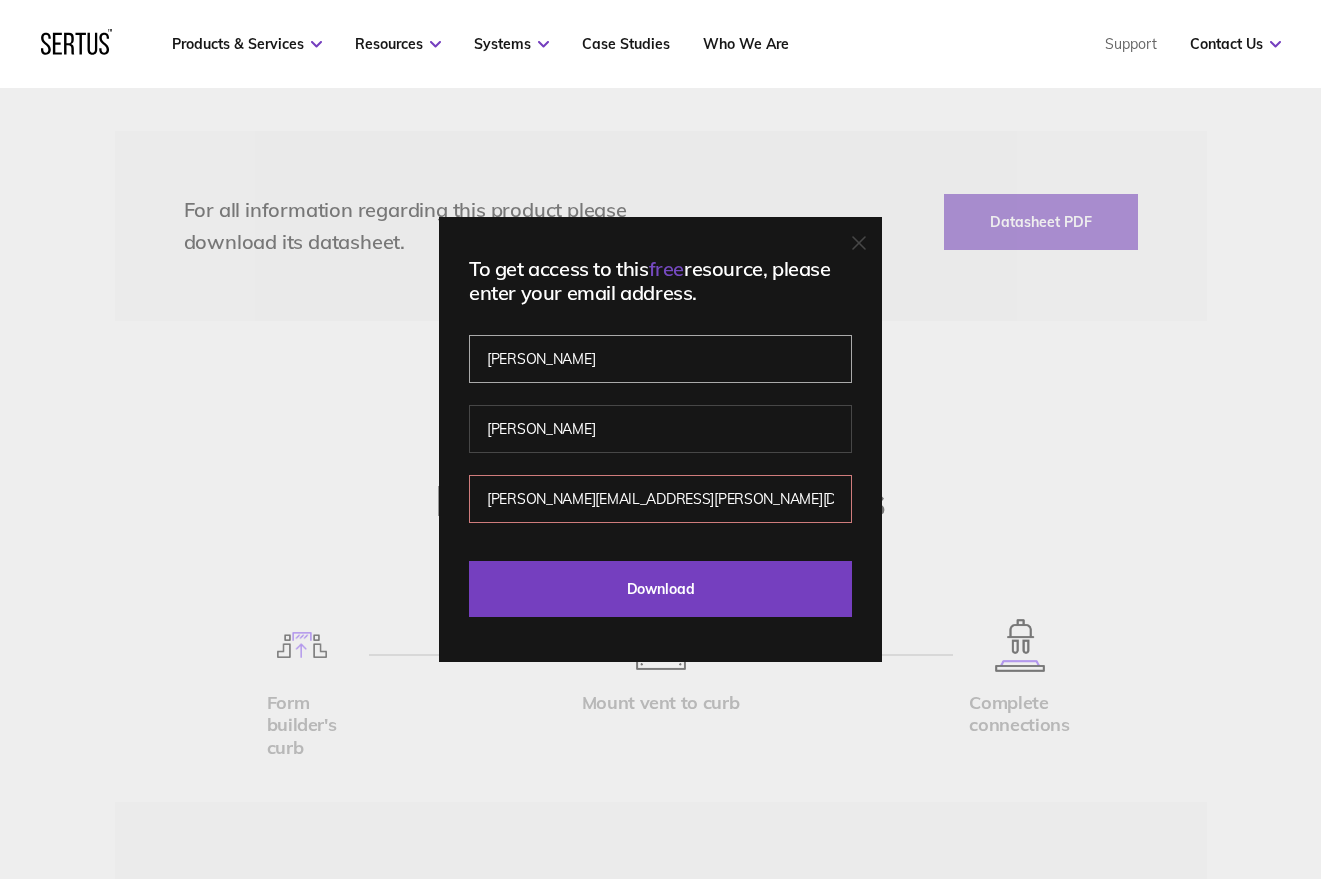 click on "[PERSON_NAME]" at bounding box center [660, 359] 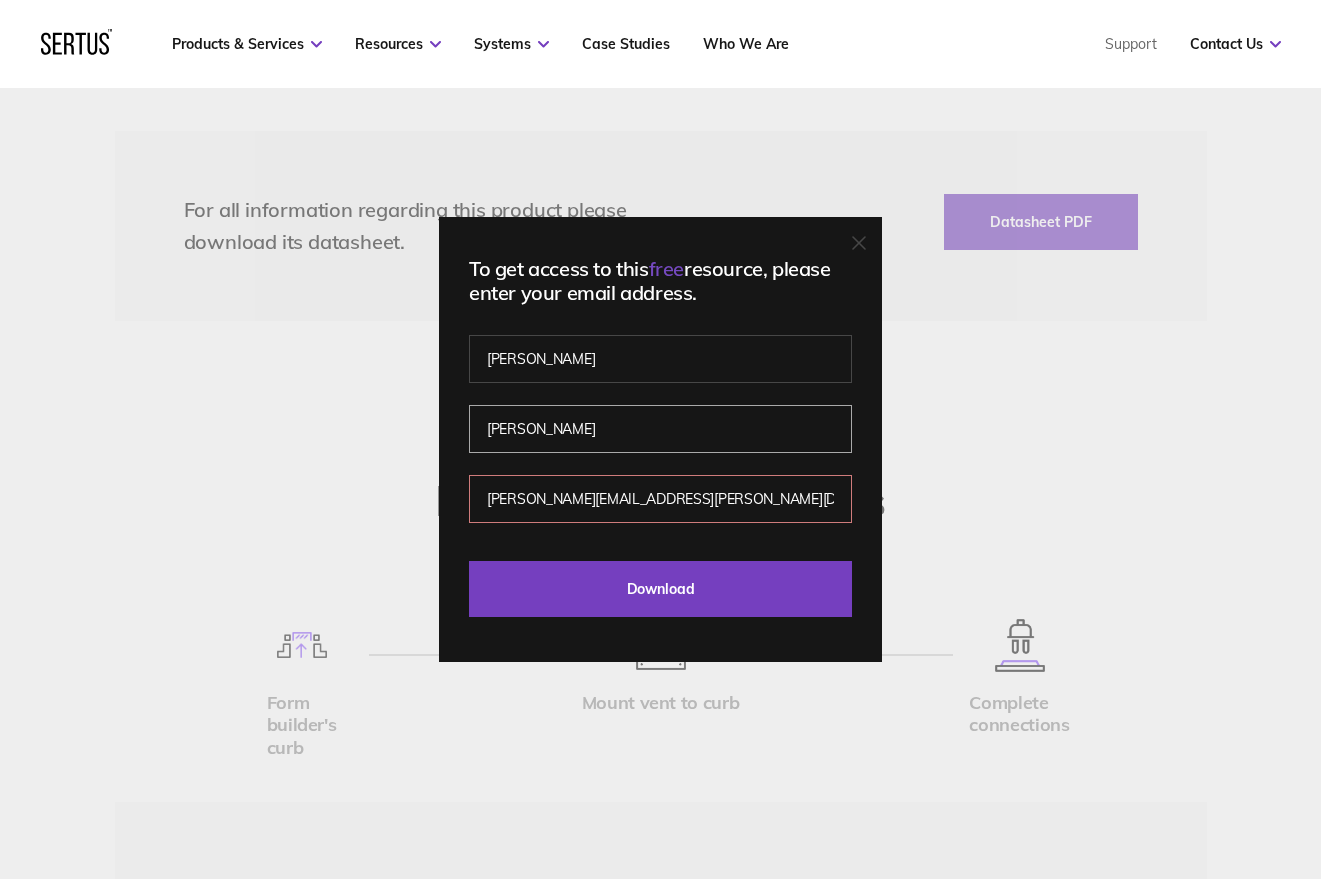 click on "[PERSON_NAME]" at bounding box center [660, 429] 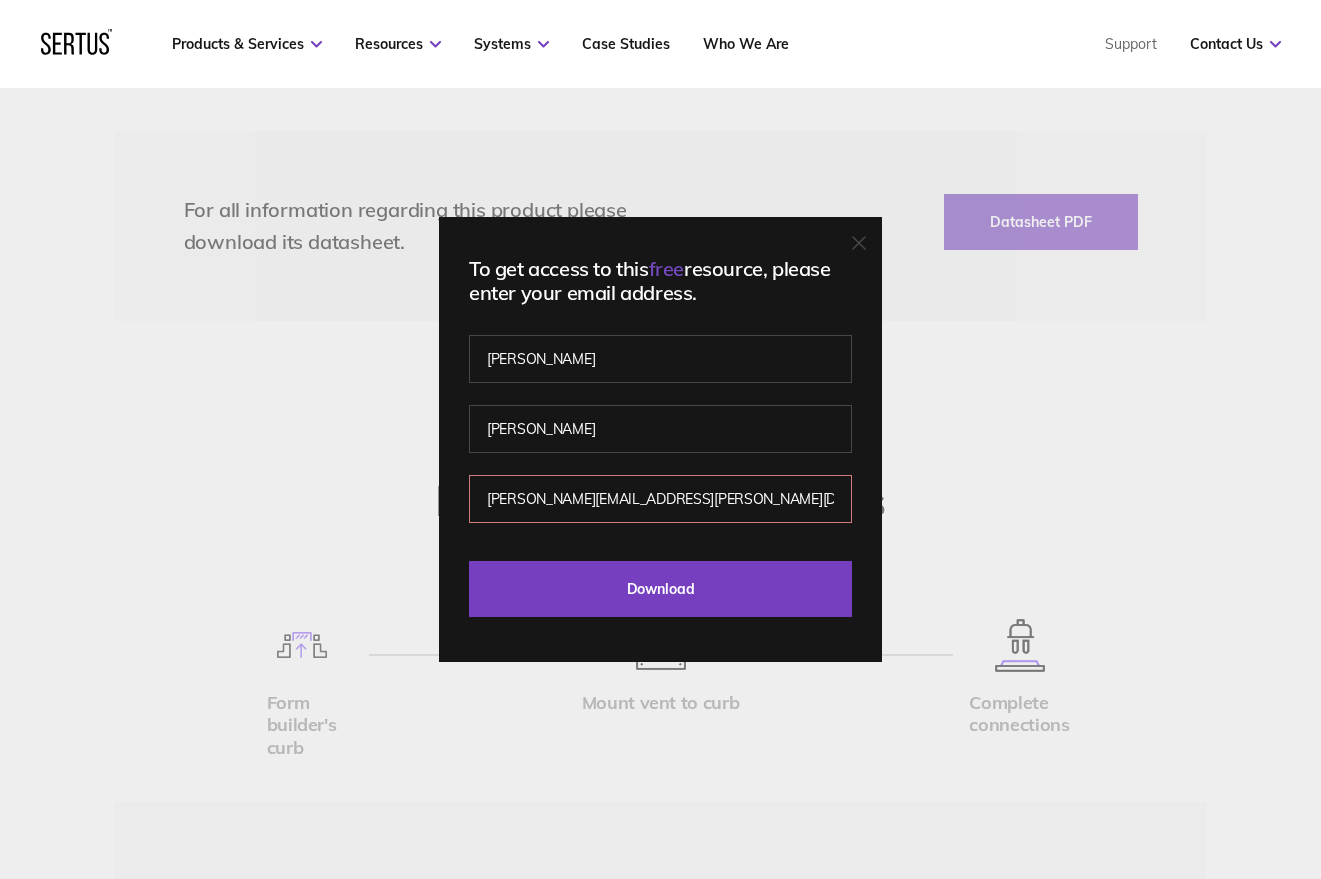 click on "[PERSON_NAME][EMAIL_ADDRESS][PERSON_NAME][DOMAIN_NAME]" at bounding box center [660, 499] 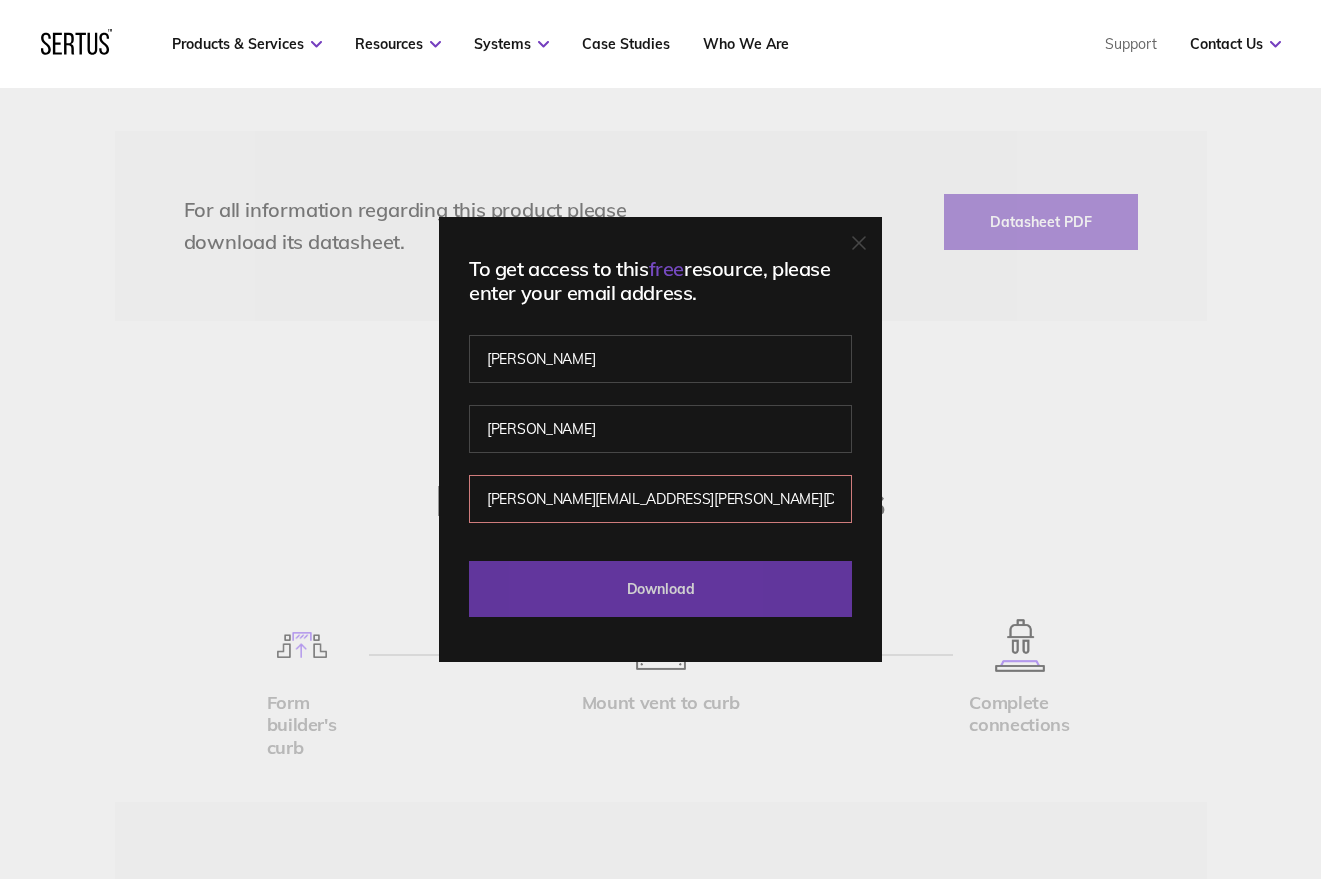 click on "Download" at bounding box center (660, 589) 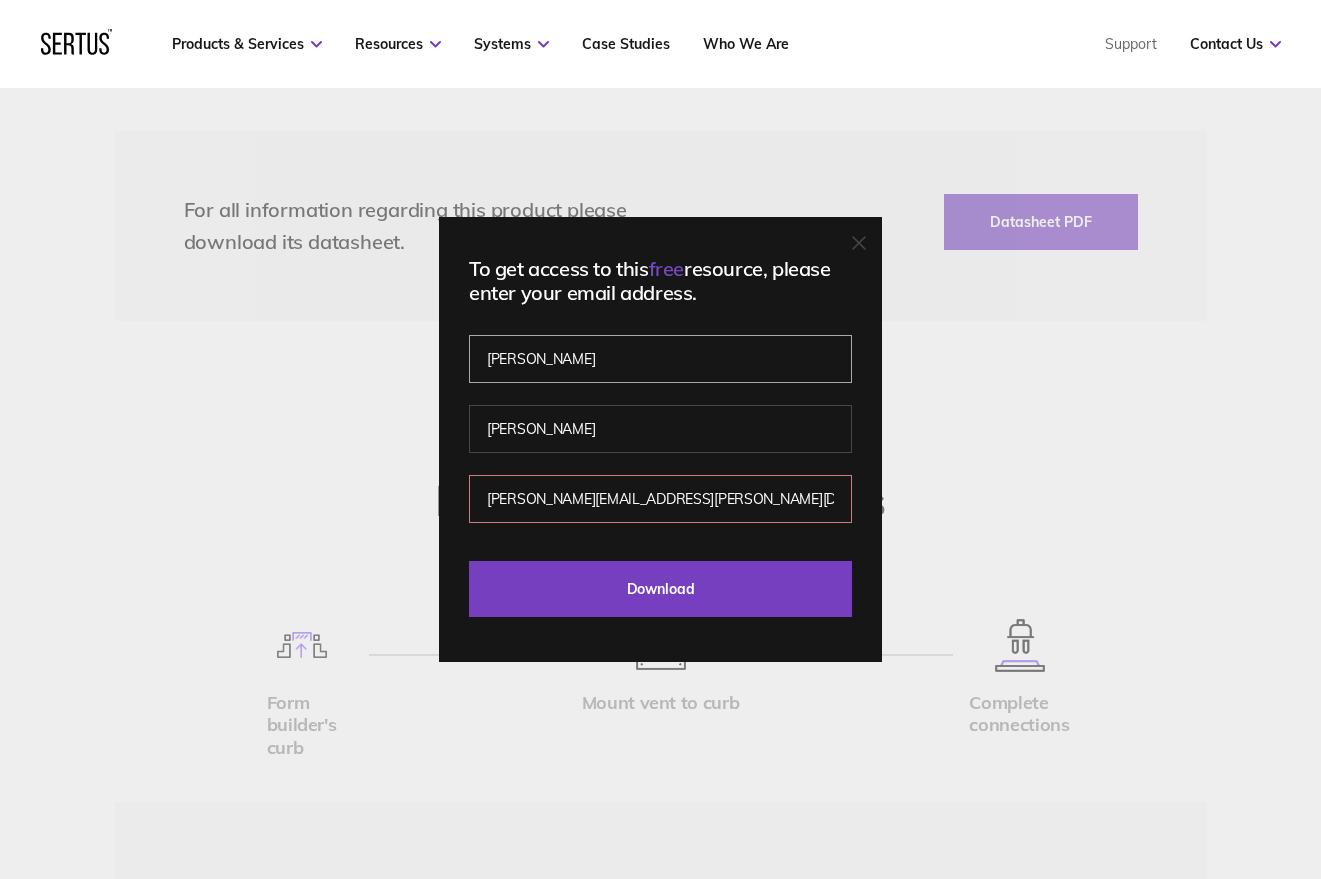 drag, startPoint x: 557, startPoint y: 356, endPoint x: 466, endPoint y: 356, distance: 91 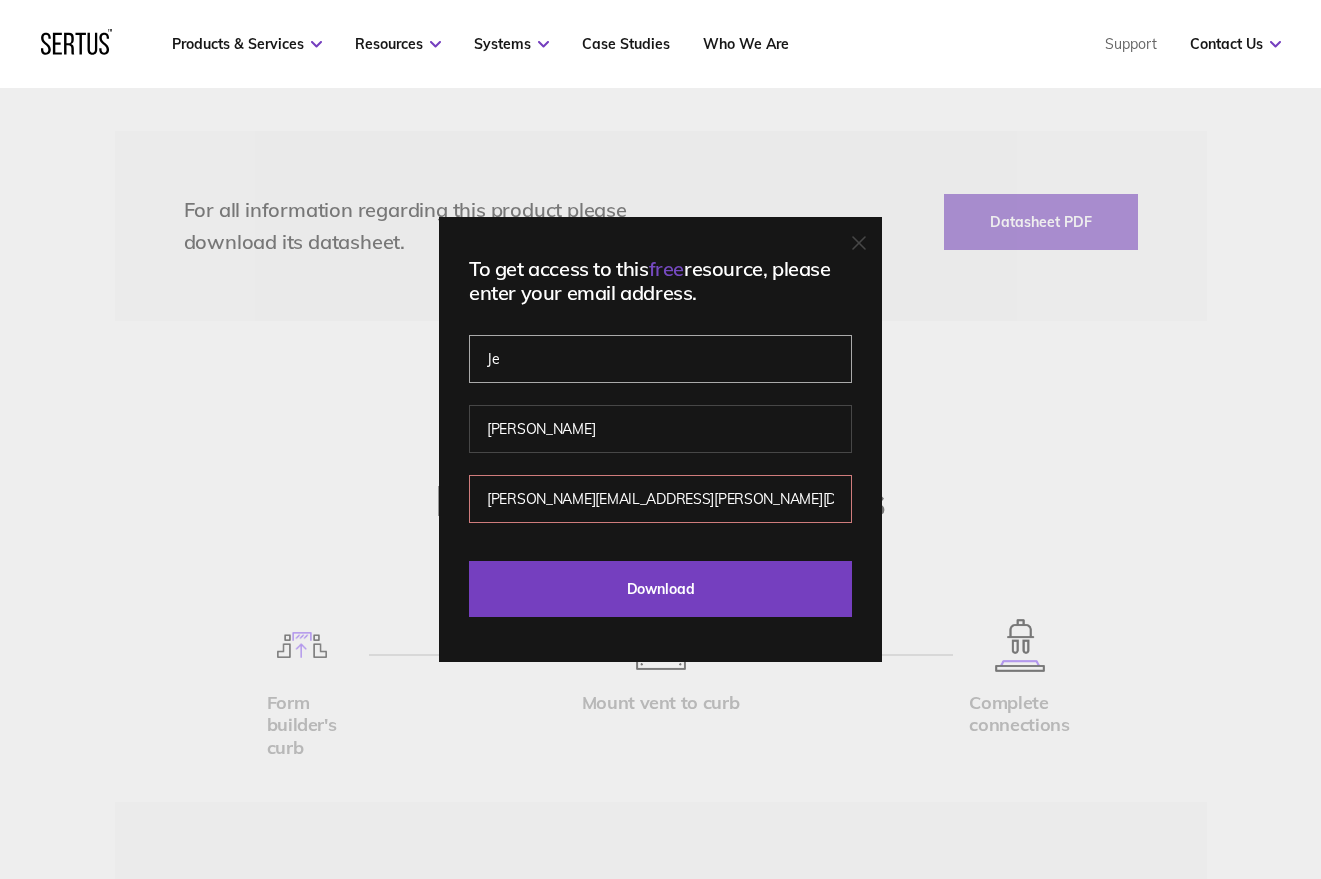 type on "J" 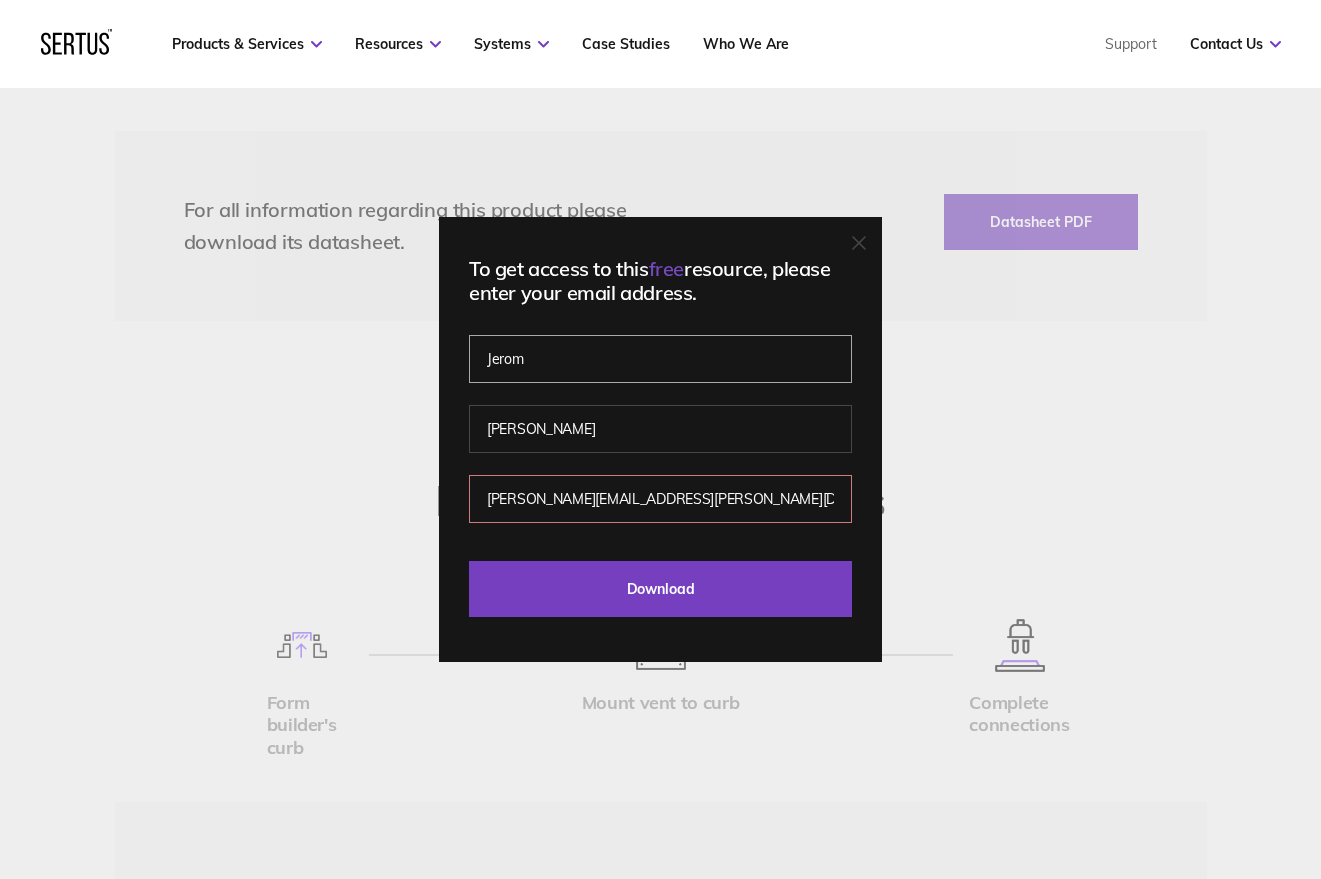 type on "[PERSON_NAME]" 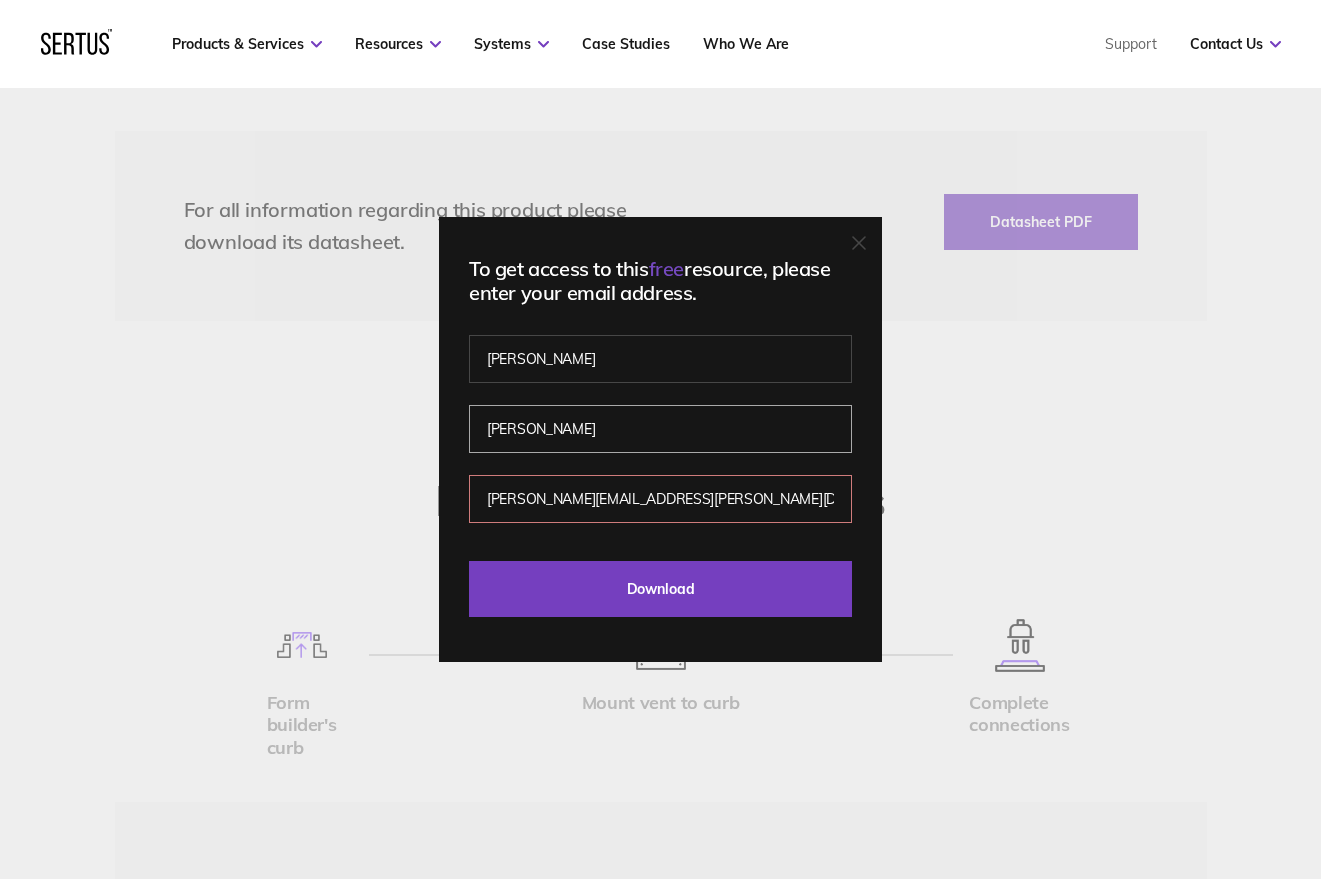 type on "[PERSON_NAME]" 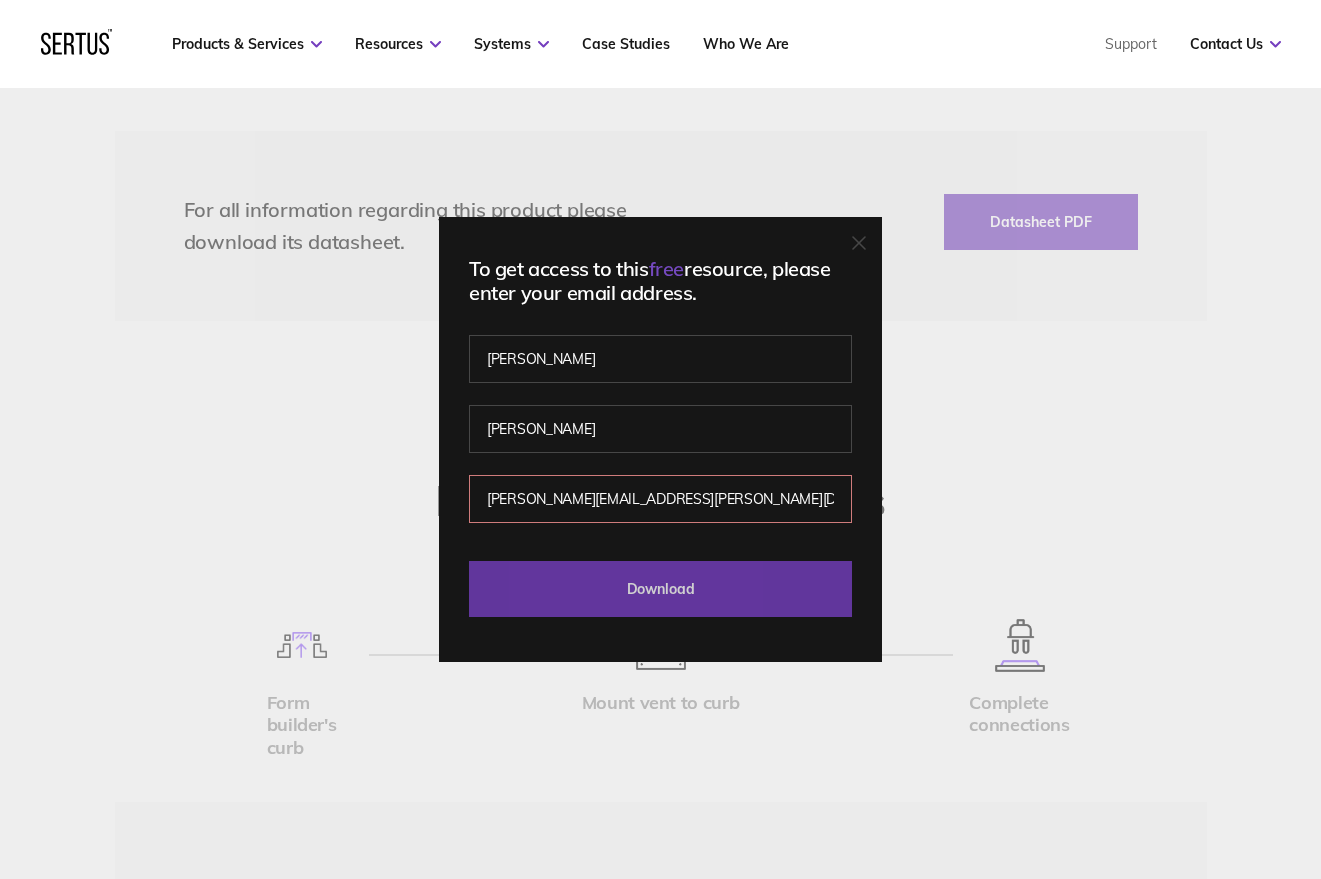 click on "Download" at bounding box center (660, 589) 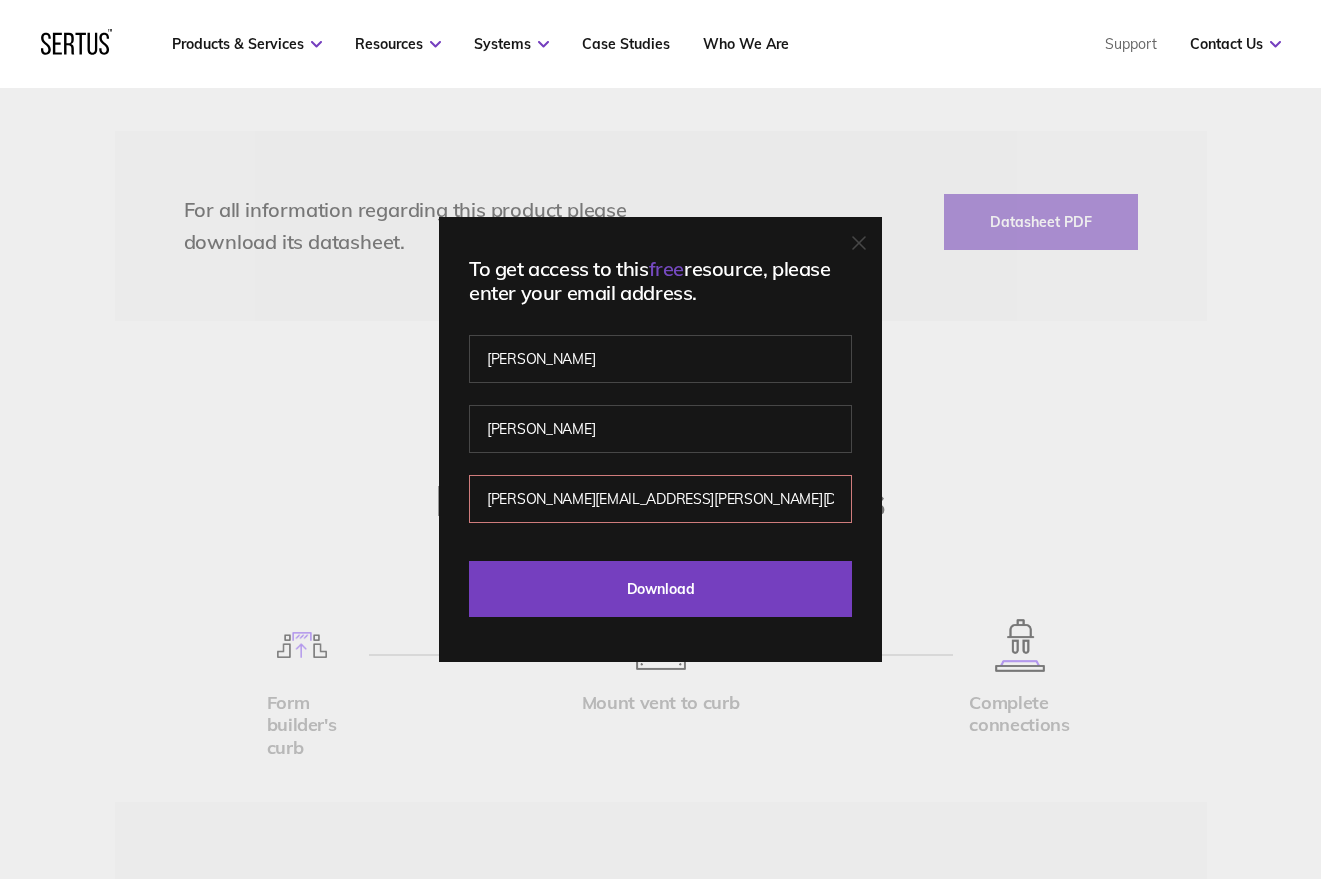 click on "[PERSON_NAME][EMAIL_ADDRESS][PERSON_NAME][DOMAIN_NAME]" at bounding box center (660, 499) 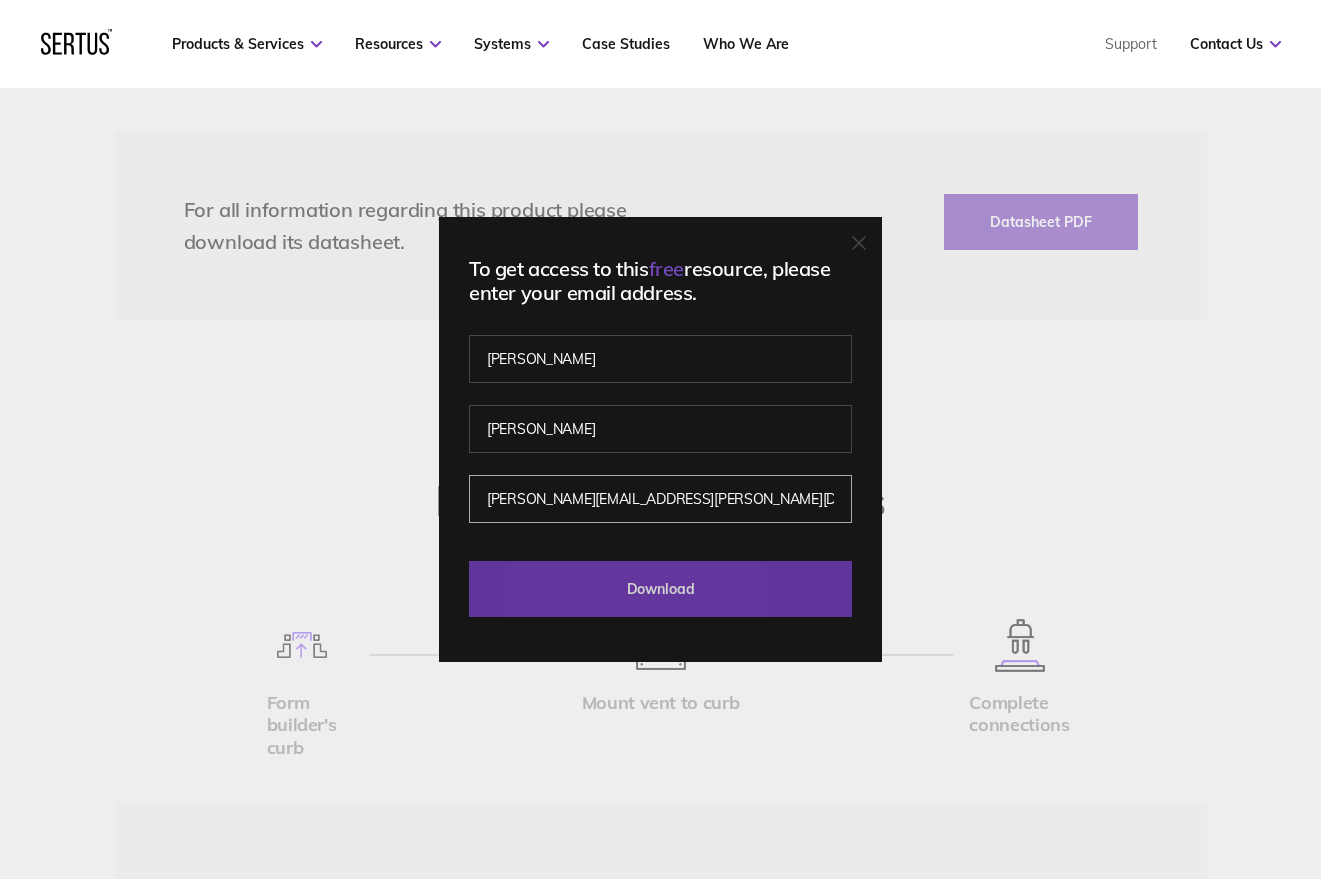 type on "[PERSON_NAME][EMAIL_ADDRESS][PERSON_NAME][DOMAIN_NAME]" 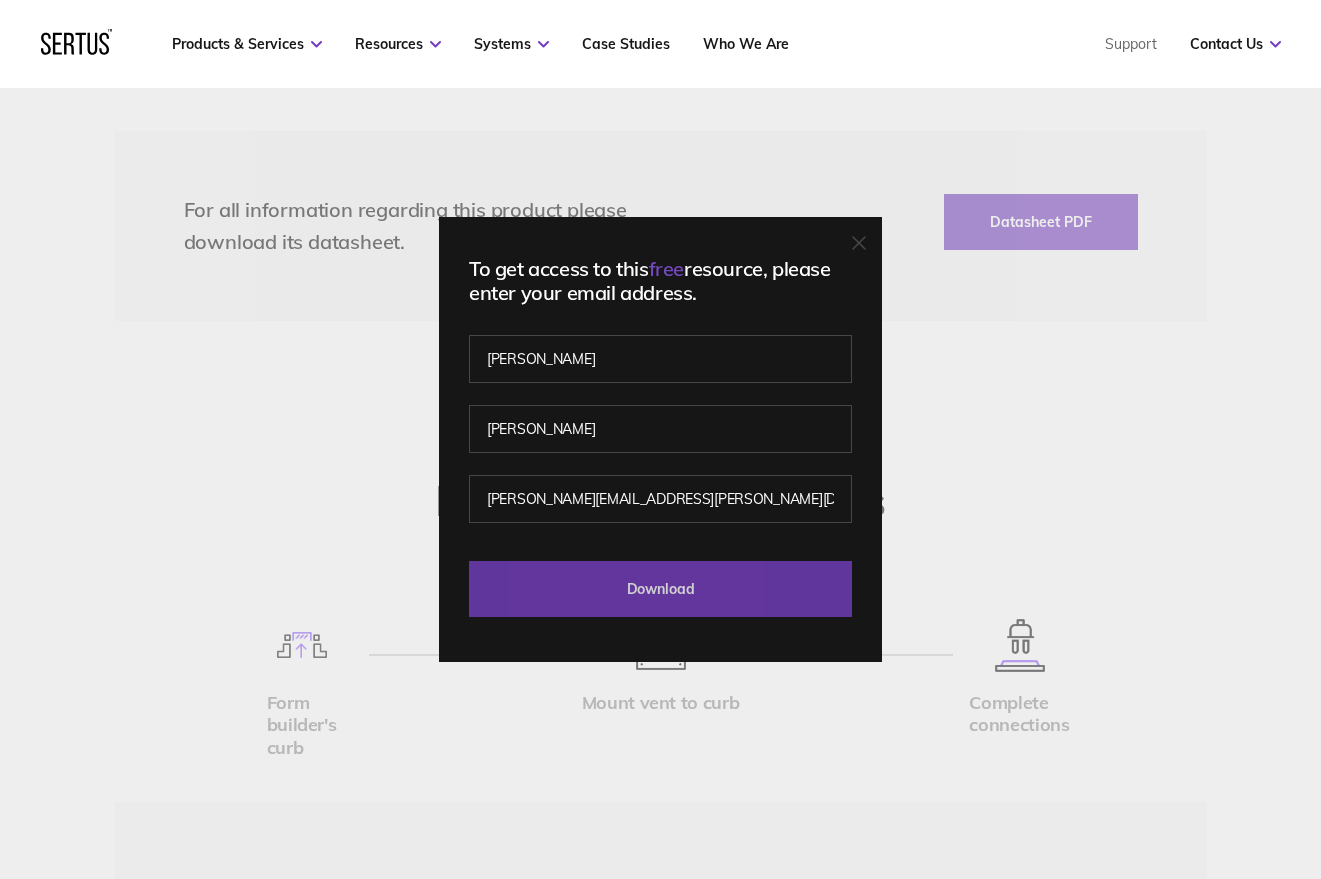 click on "Download" at bounding box center [660, 589] 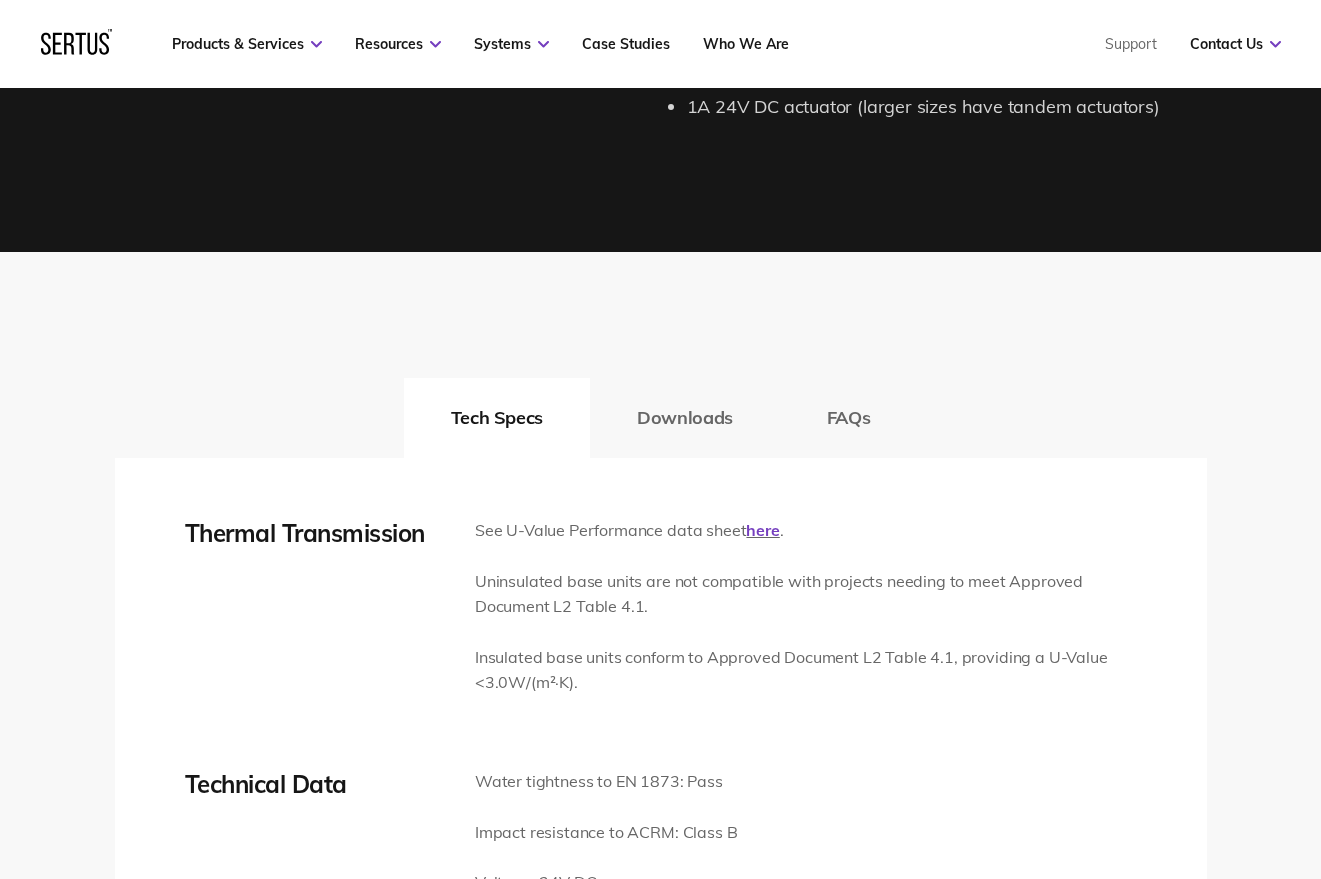 scroll, scrollTop: 2700, scrollLeft: 0, axis: vertical 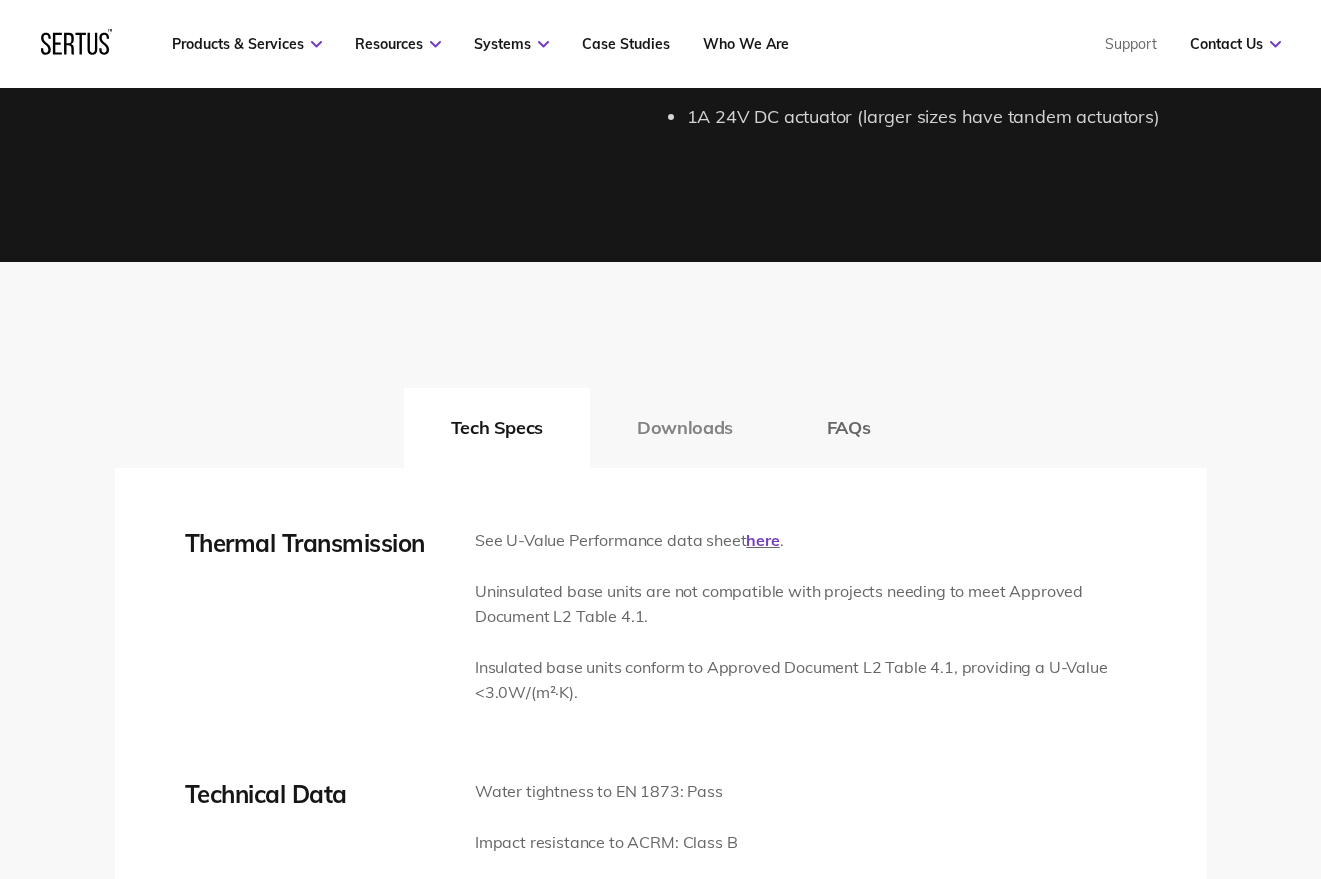 click on "Downloads" at bounding box center (685, 428) 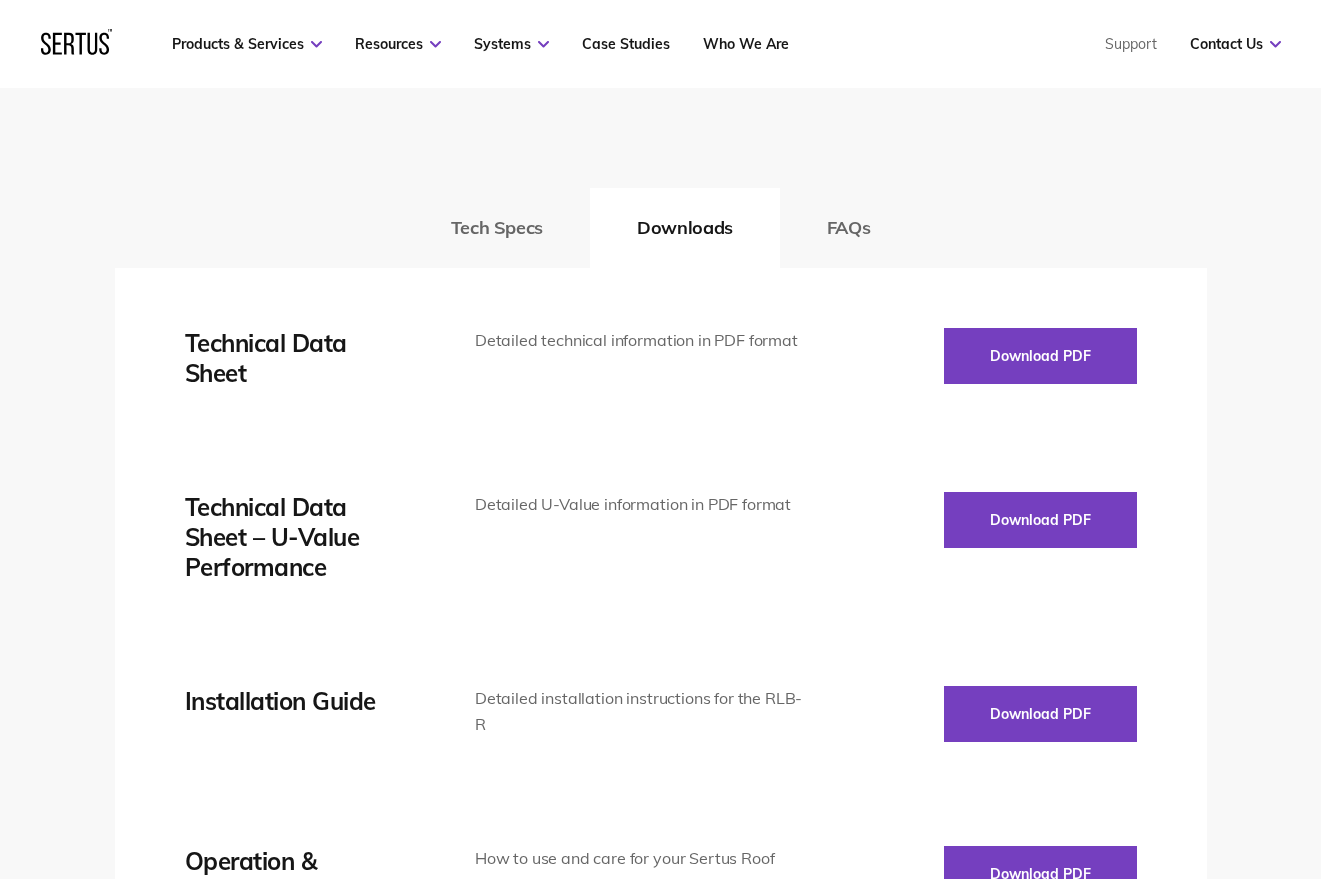 scroll, scrollTop: 3000, scrollLeft: 0, axis: vertical 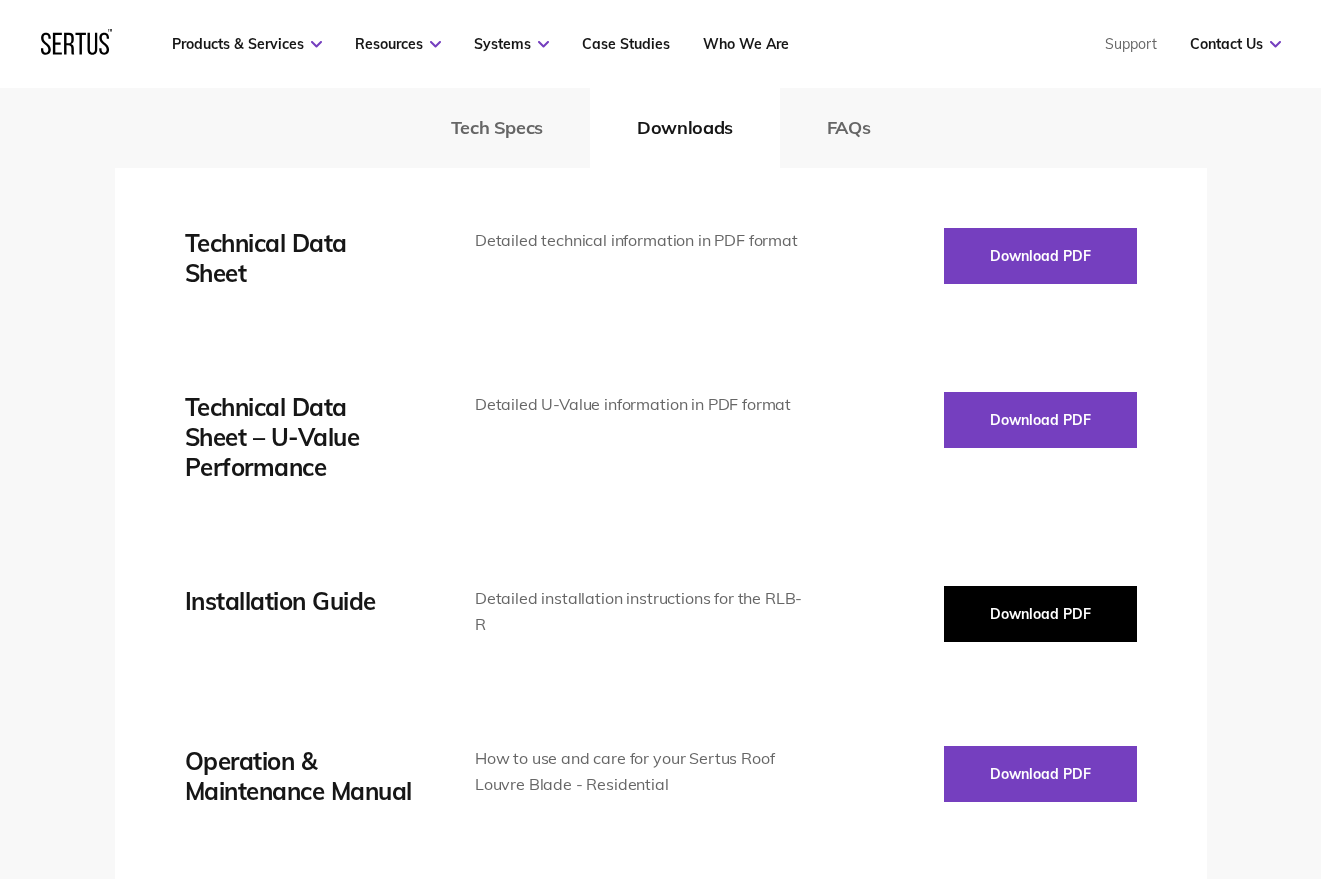 click on "Download PDF" at bounding box center (1040, 614) 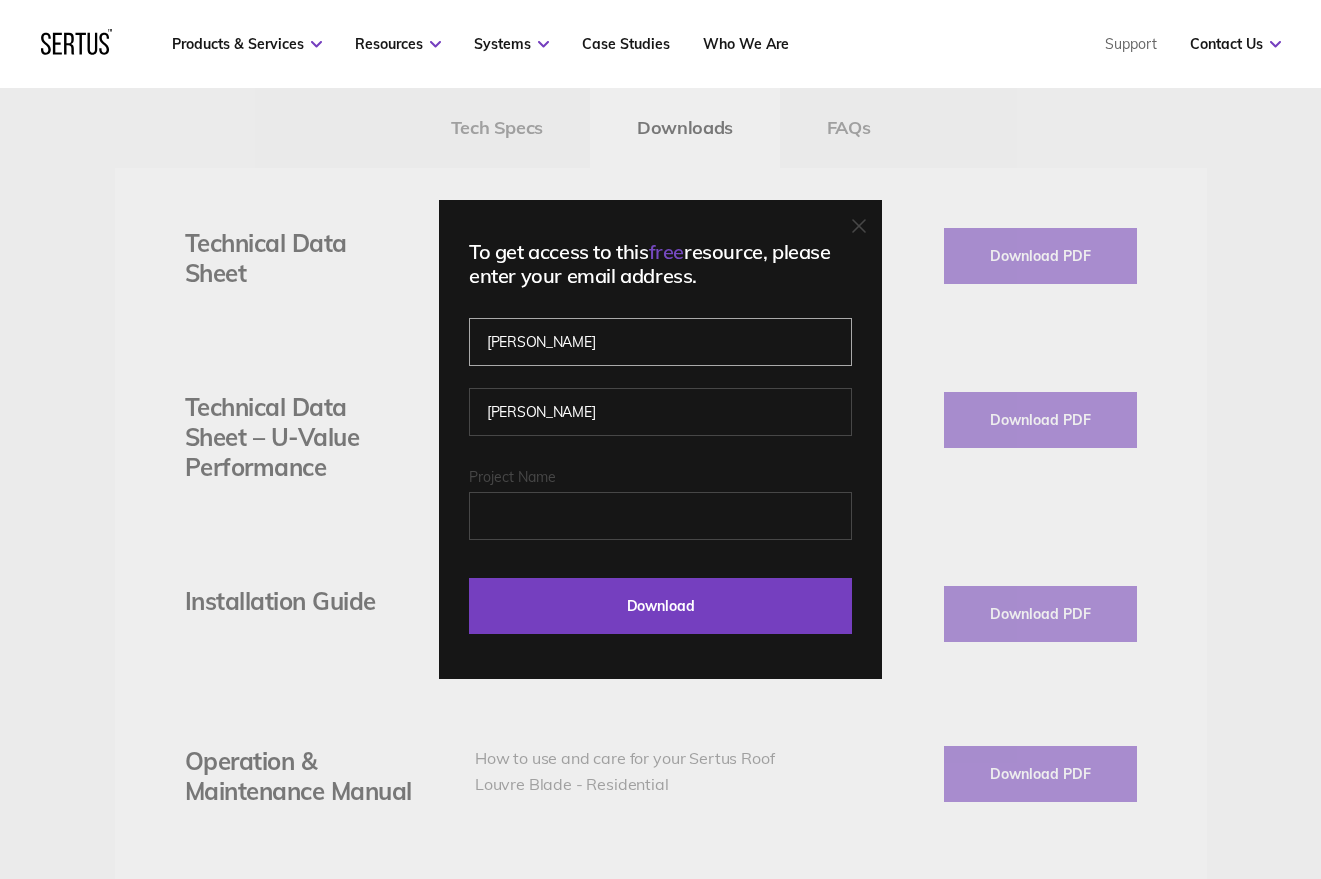 click on "[PERSON_NAME]" at bounding box center [660, 342] 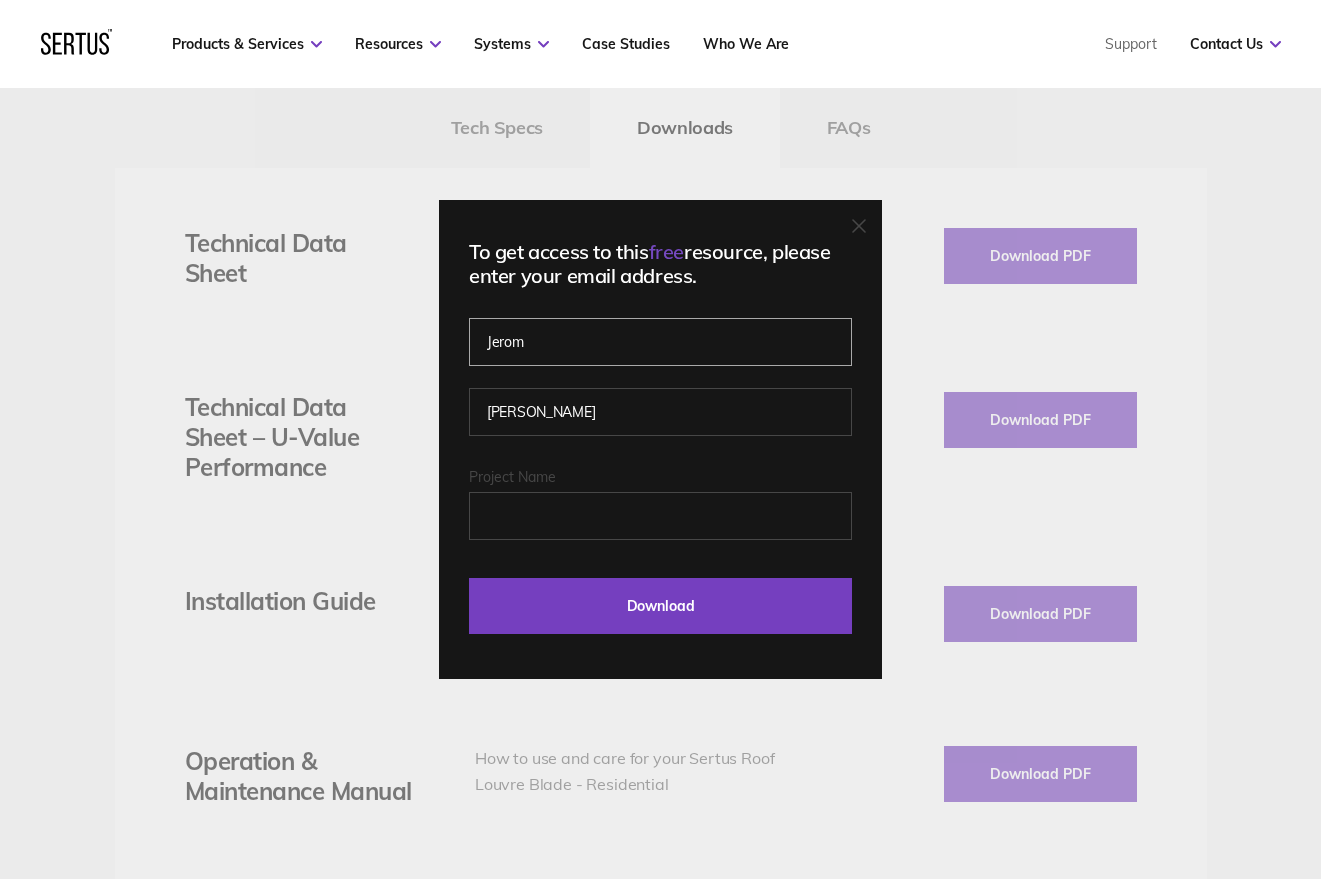 type on "[PERSON_NAME]" 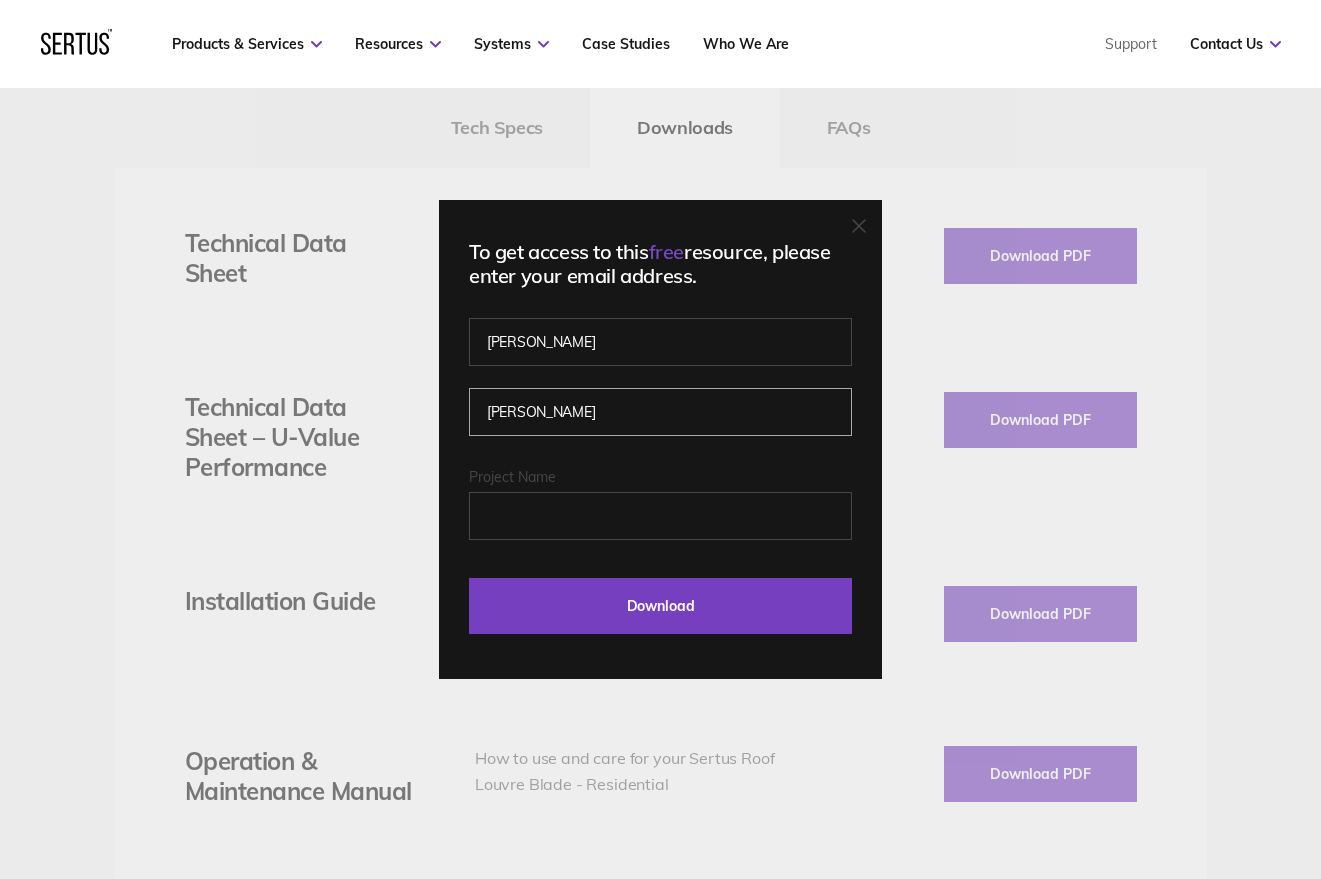 type on "[PERSON_NAME]" 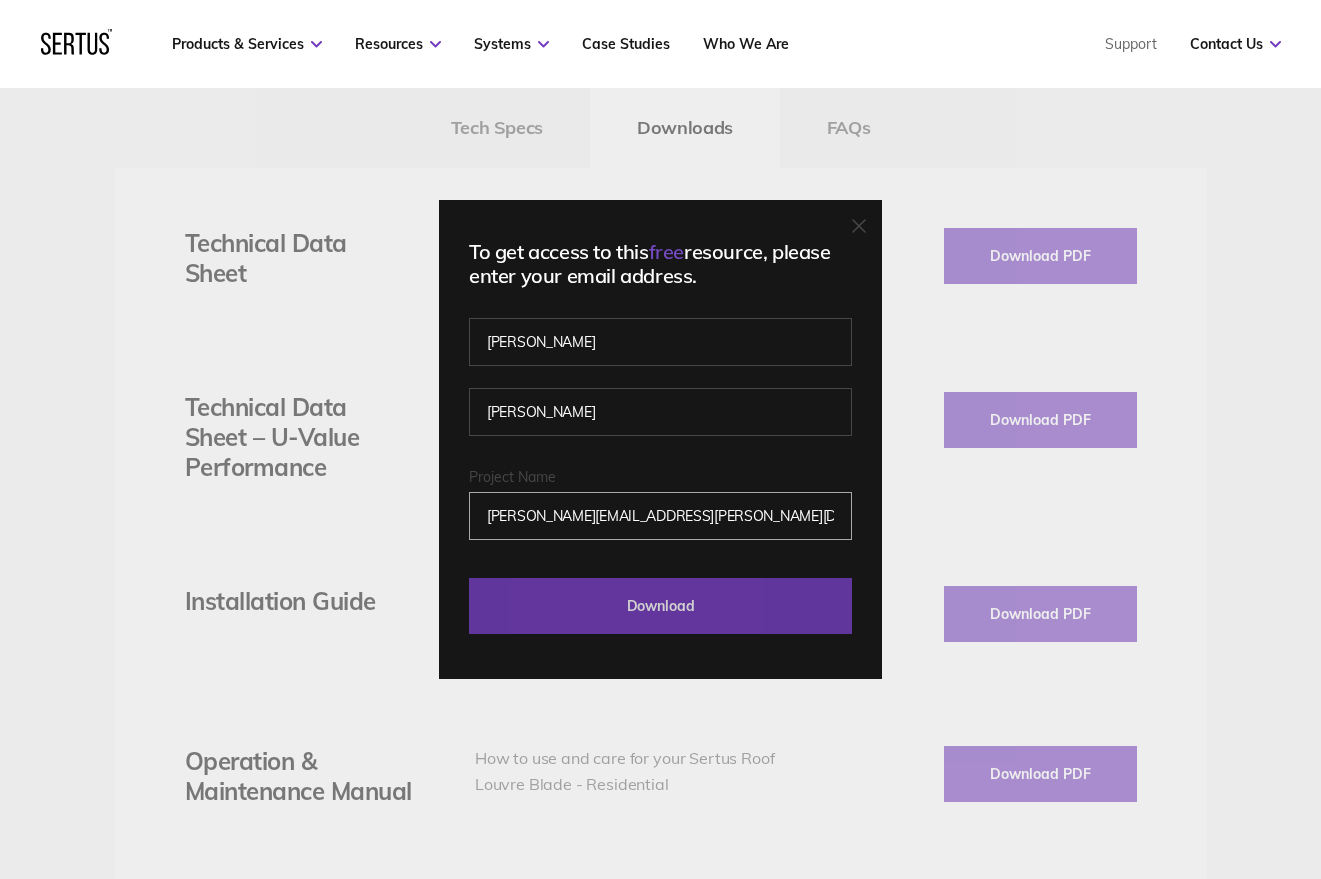 type on "[PERSON_NAME][EMAIL_ADDRESS][PERSON_NAME][DOMAIN_NAME]" 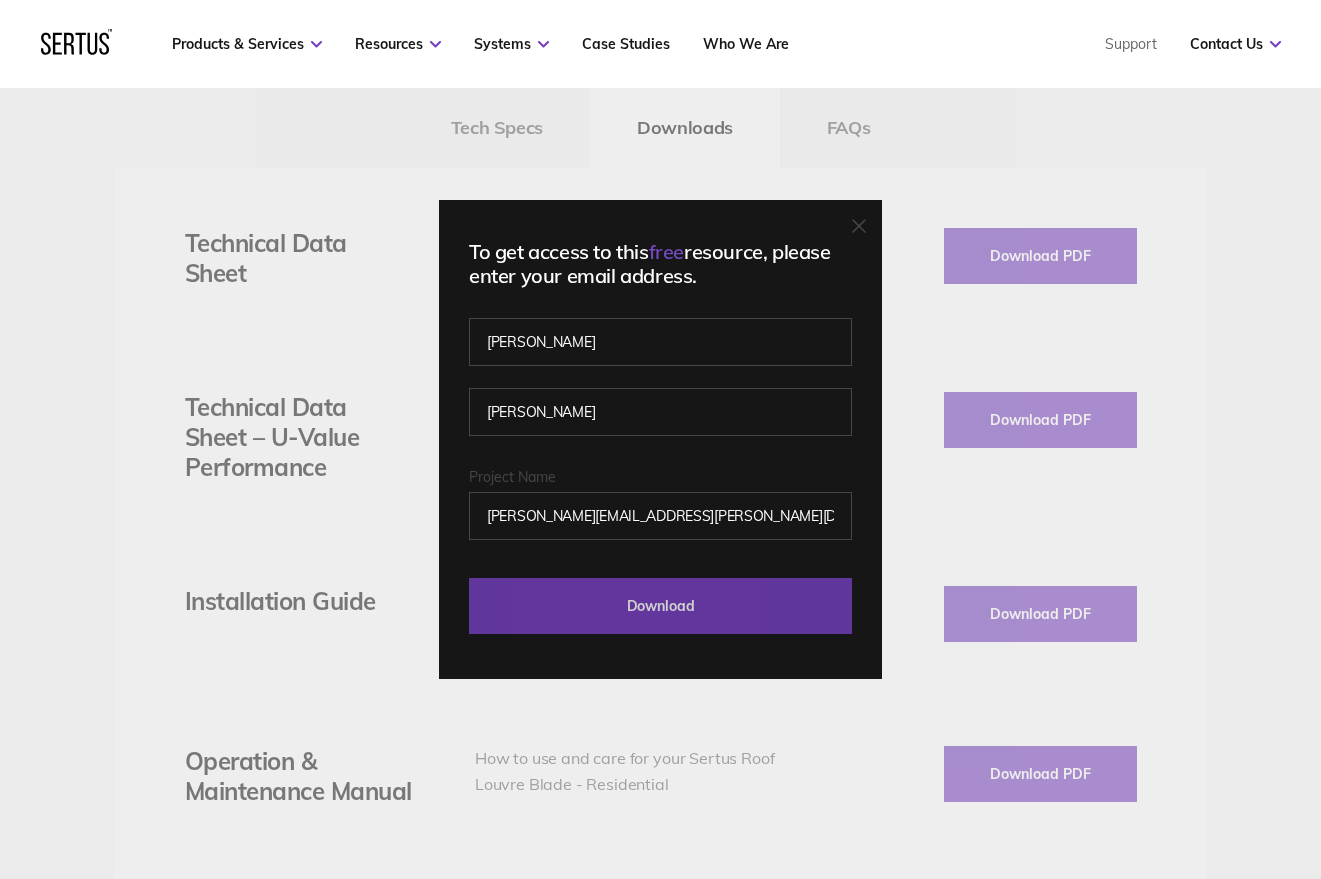 click on "Download" at bounding box center [660, 606] 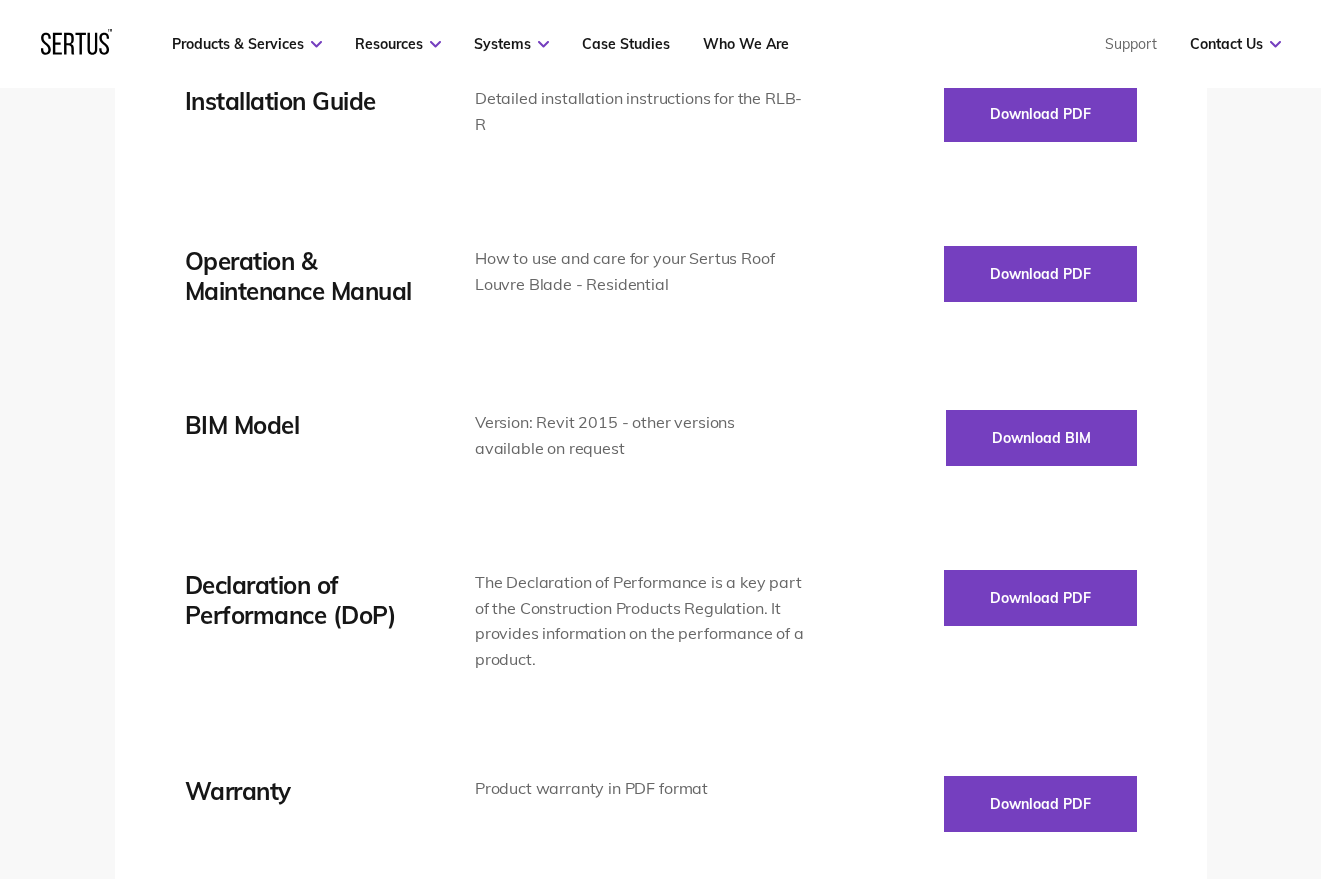 scroll, scrollTop: 3600, scrollLeft: 0, axis: vertical 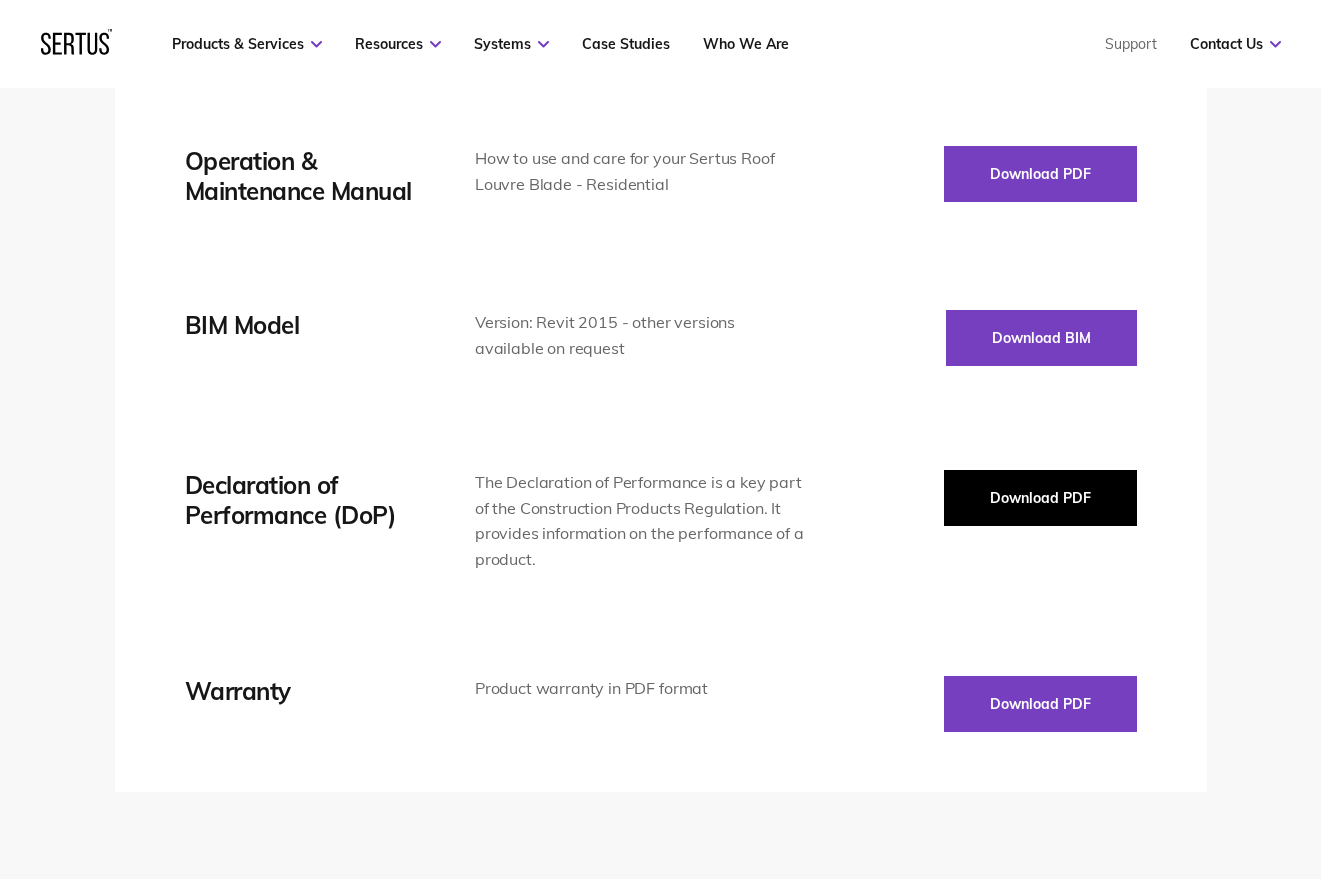 click on "Download PDF" at bounding box center (1040, 498) 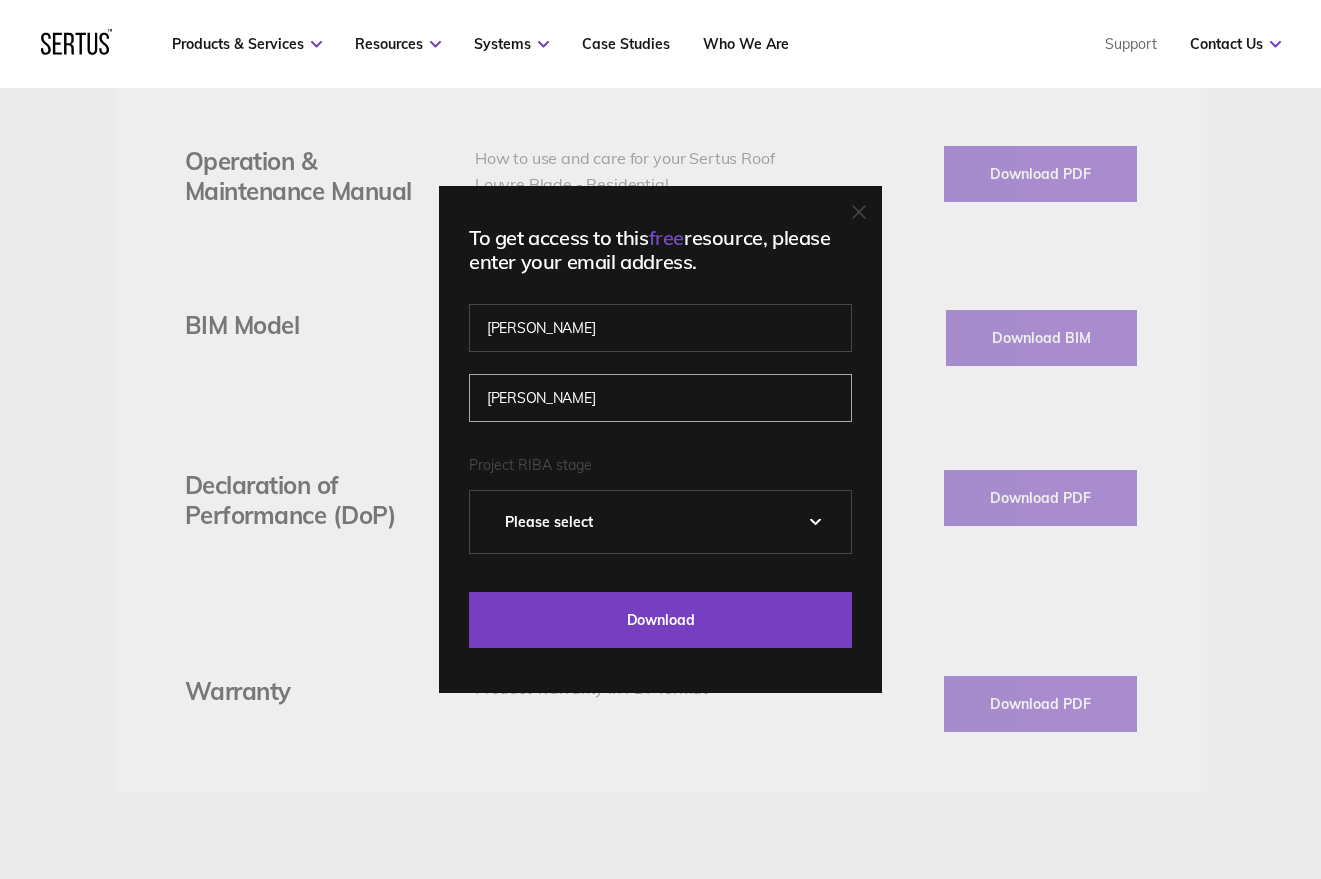 click on "[PERSON_NAME]" at bounding box center (660, 398) 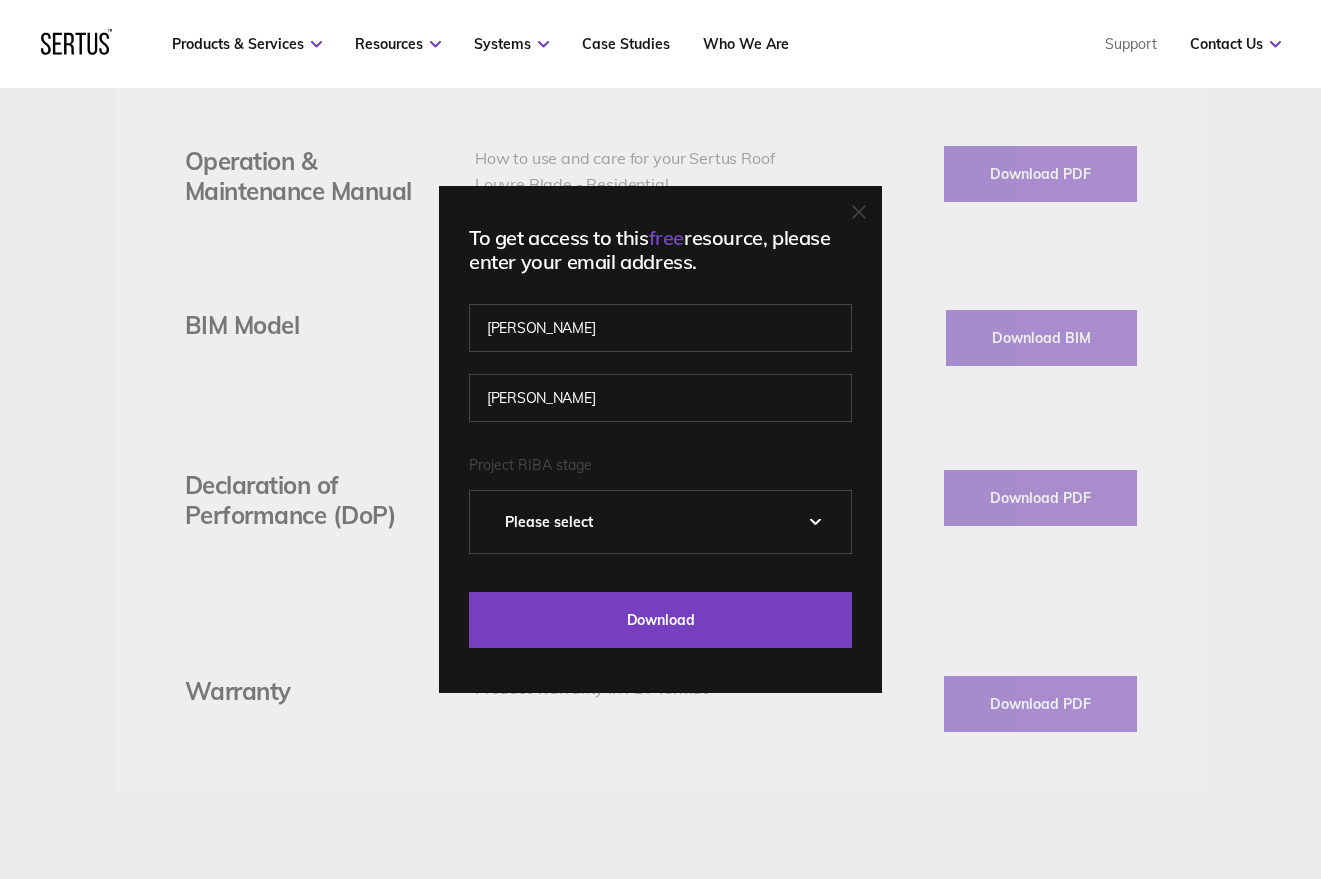 click on "Please Select 0 –  Strategic Definition 1 - Preparation & Brief 2 - Concept Design 3 - Developed Design 4 - Technical Design 5 - Construction  6 - Handover & Close Out 7 - In Use" at bounding box center (660, 522) 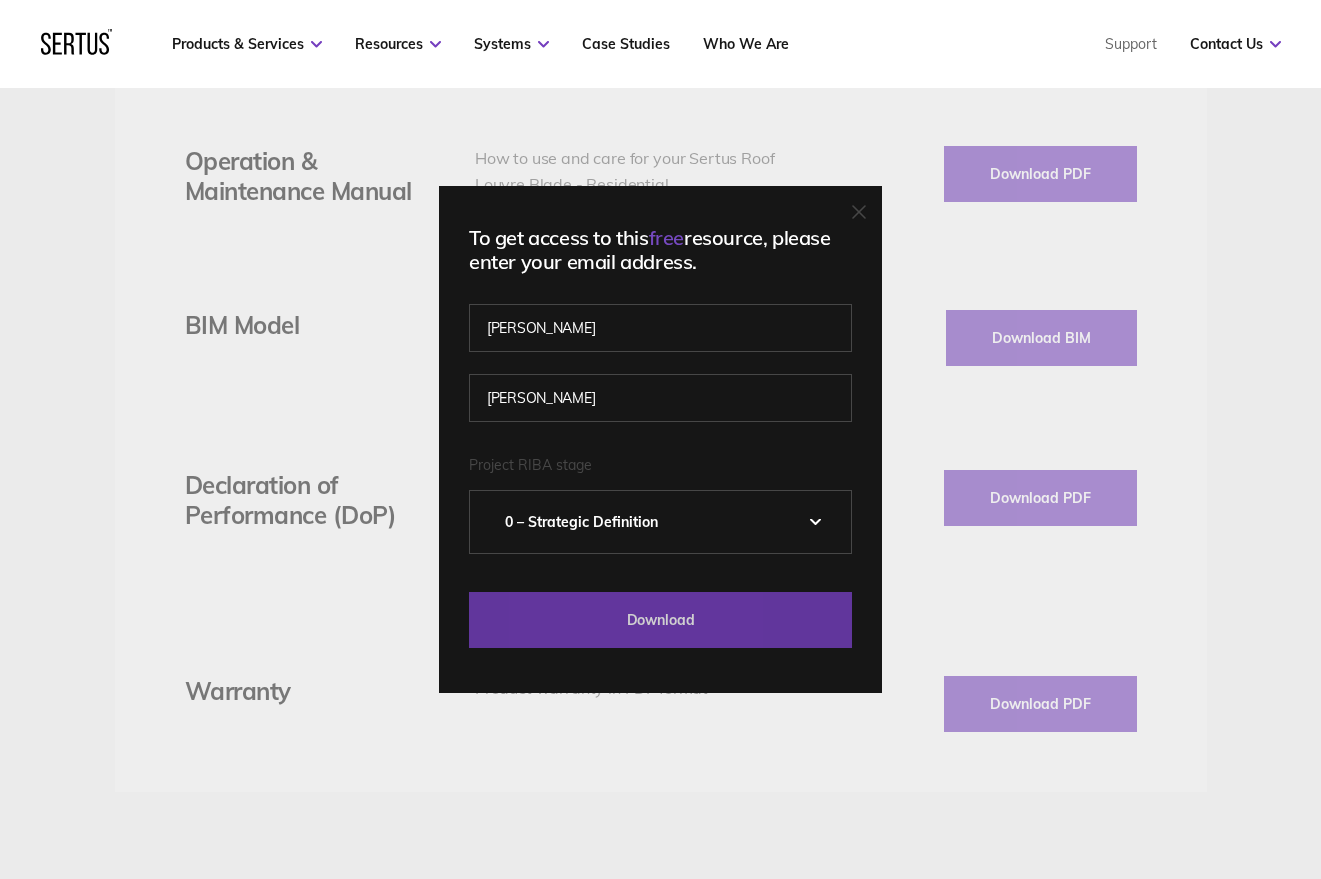 click on "Download" at bounding box center (660, 620) 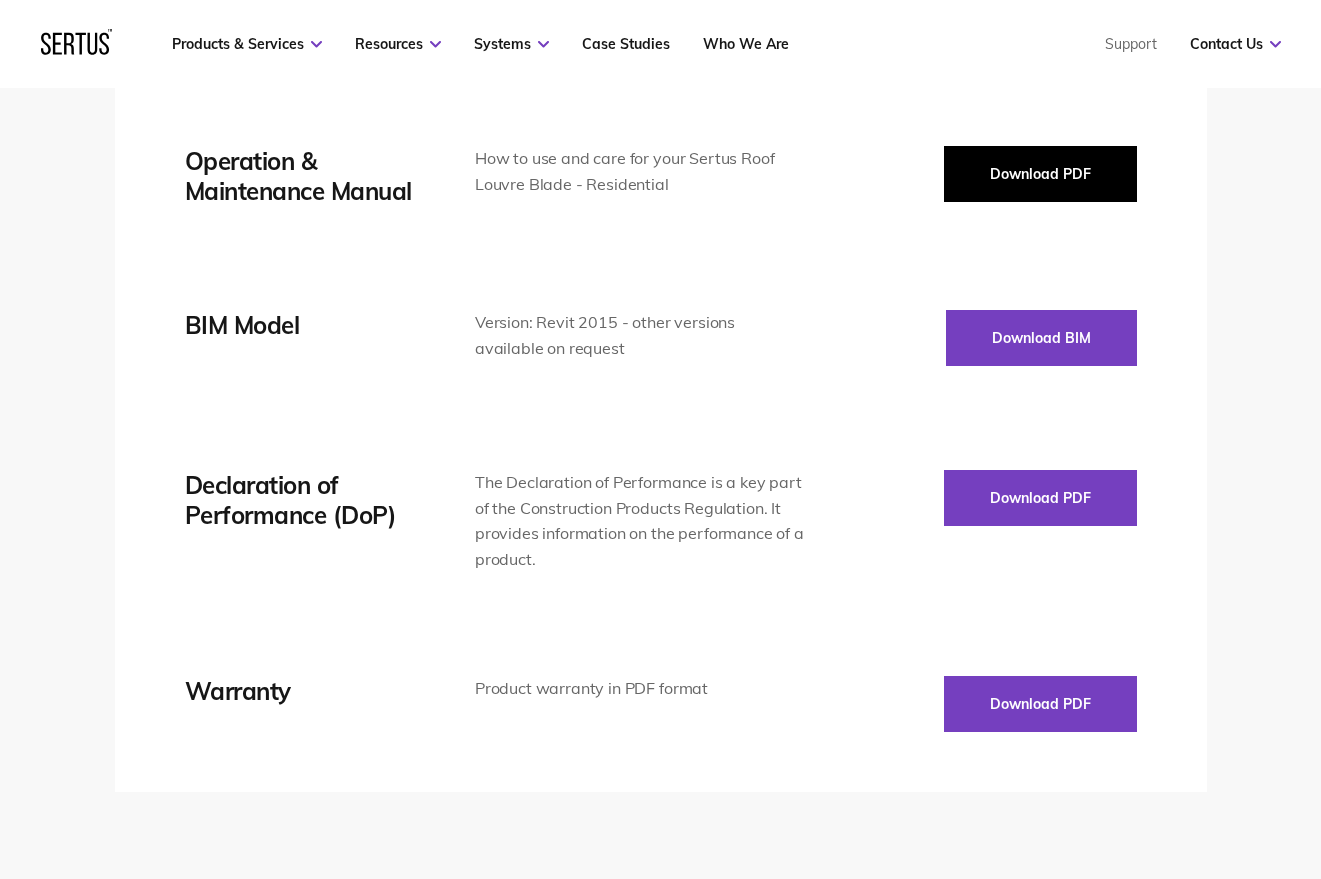 click on "Download PDF" at bounding box center [1040, 174] 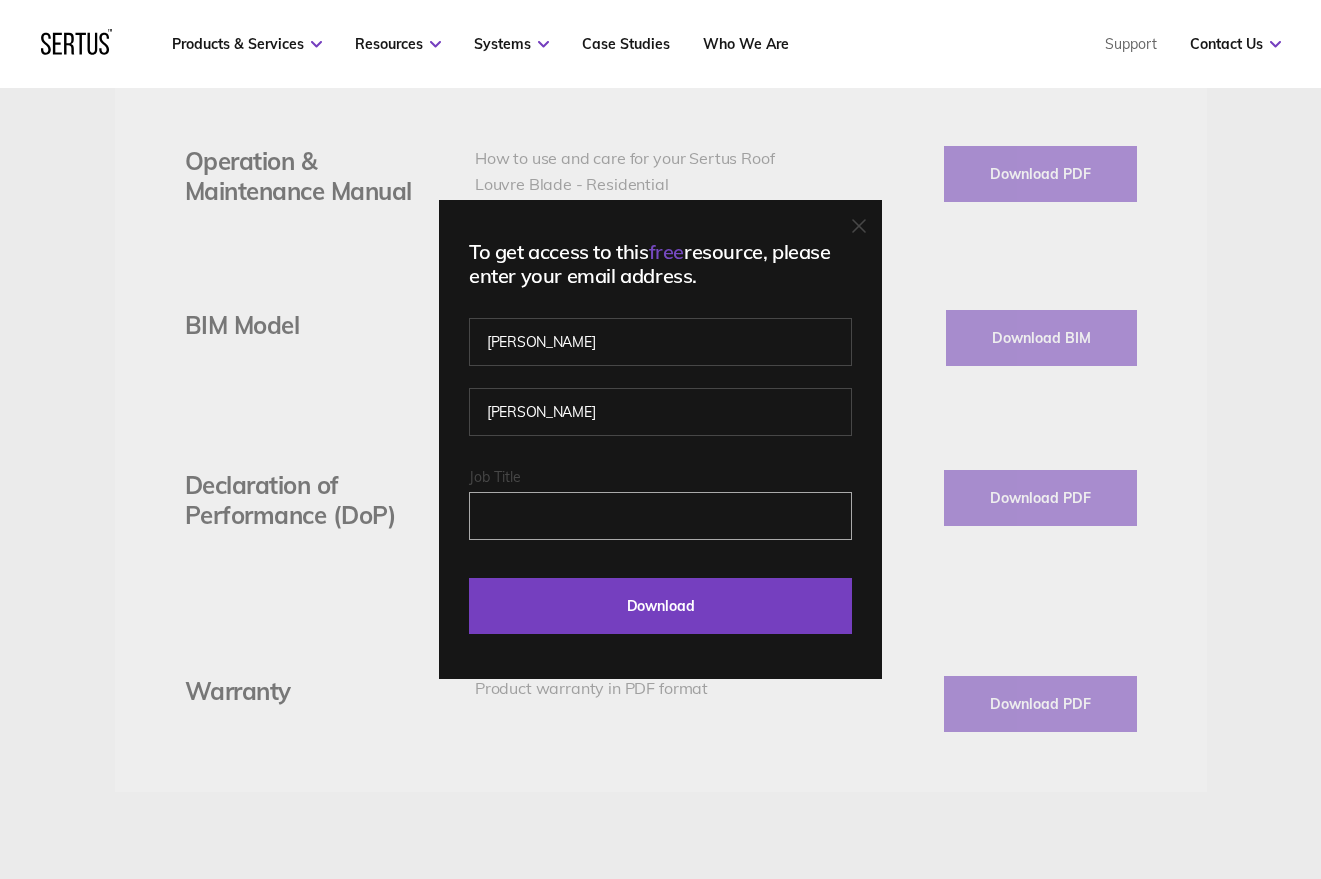 click on "Job Title" at bounding box center [660, 516] 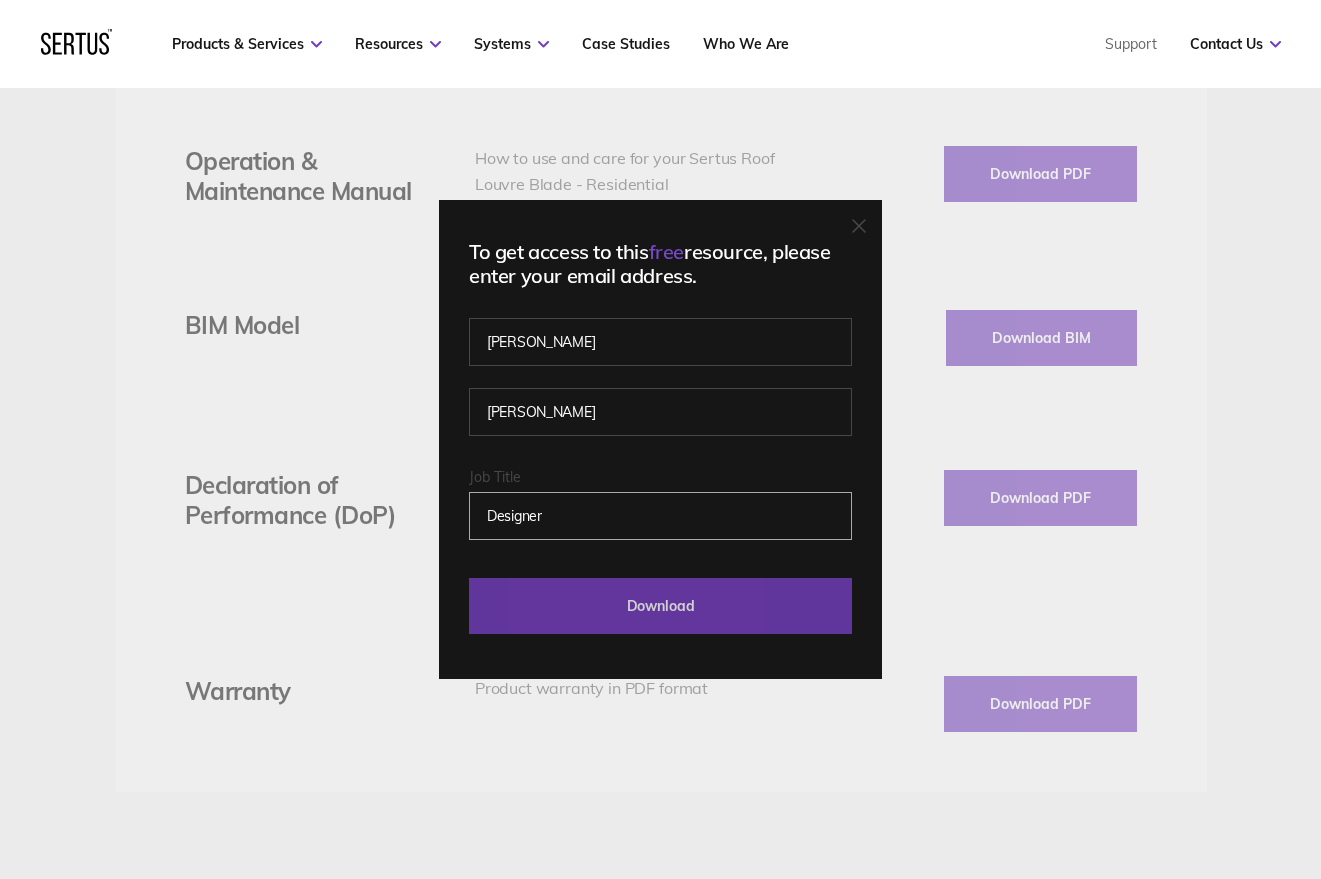 type on "Designer" 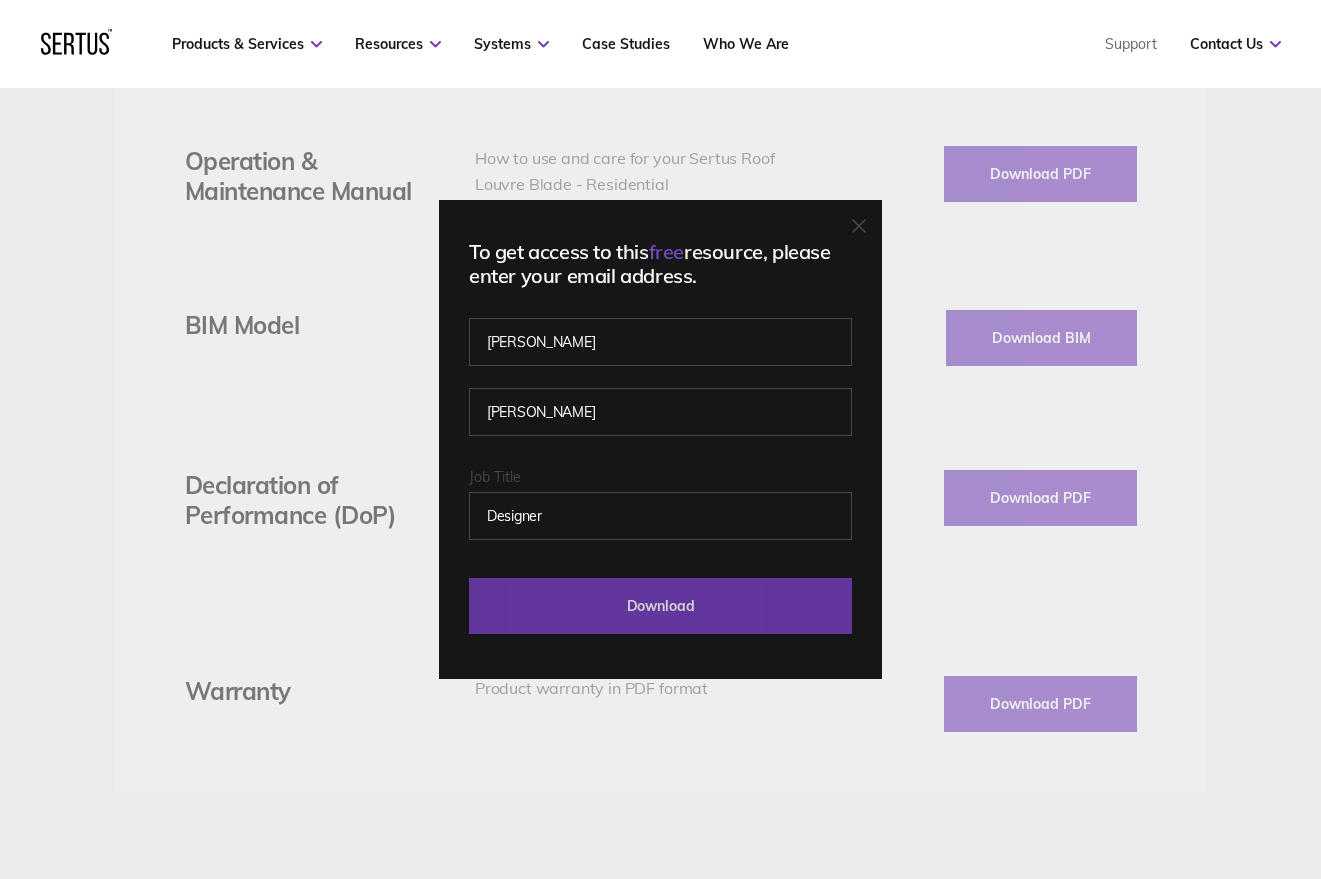click on "Download" at bounding box center (660, 606) 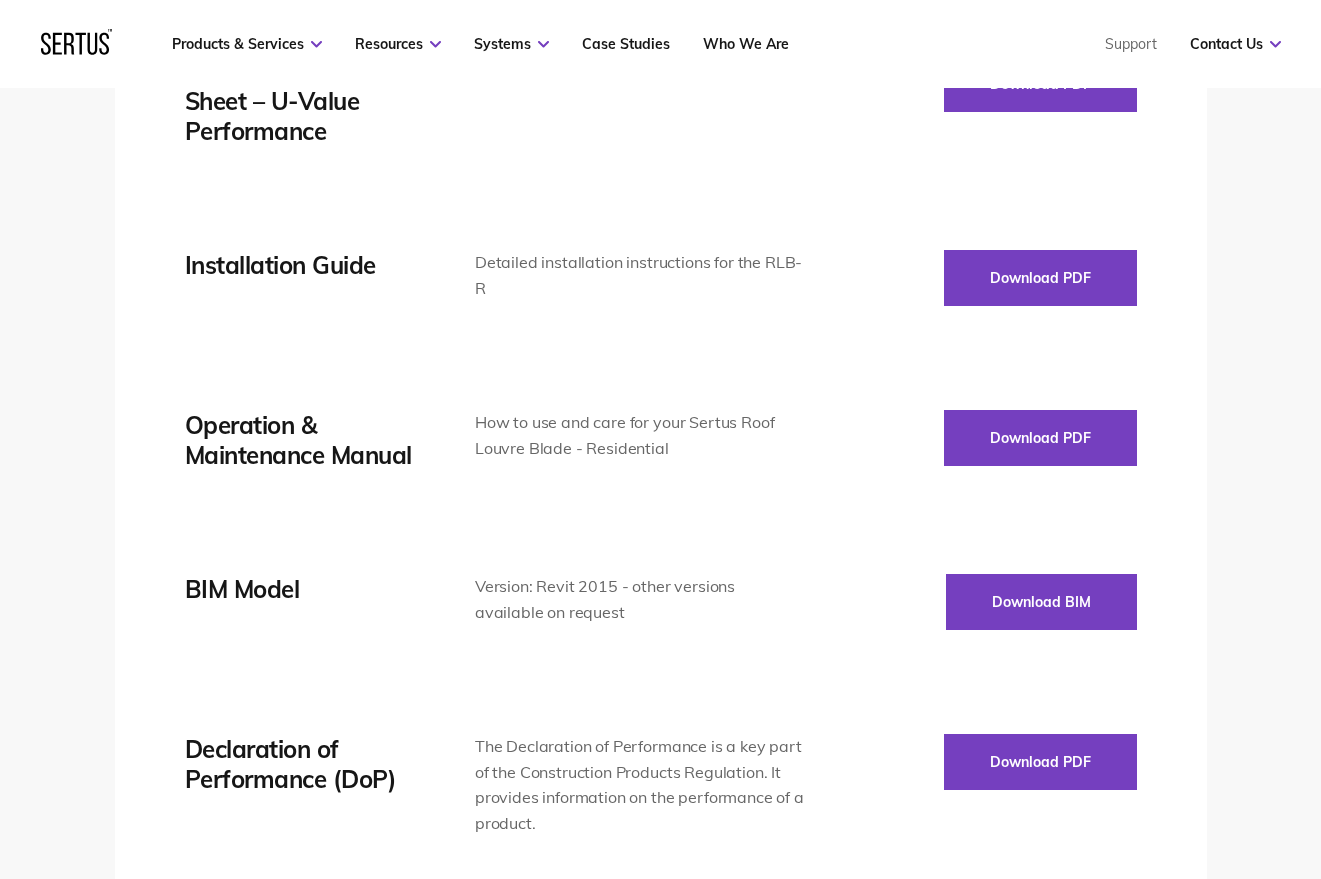 scroll, scrollTop: 3300, scrollLeft: 0, axis: vertical 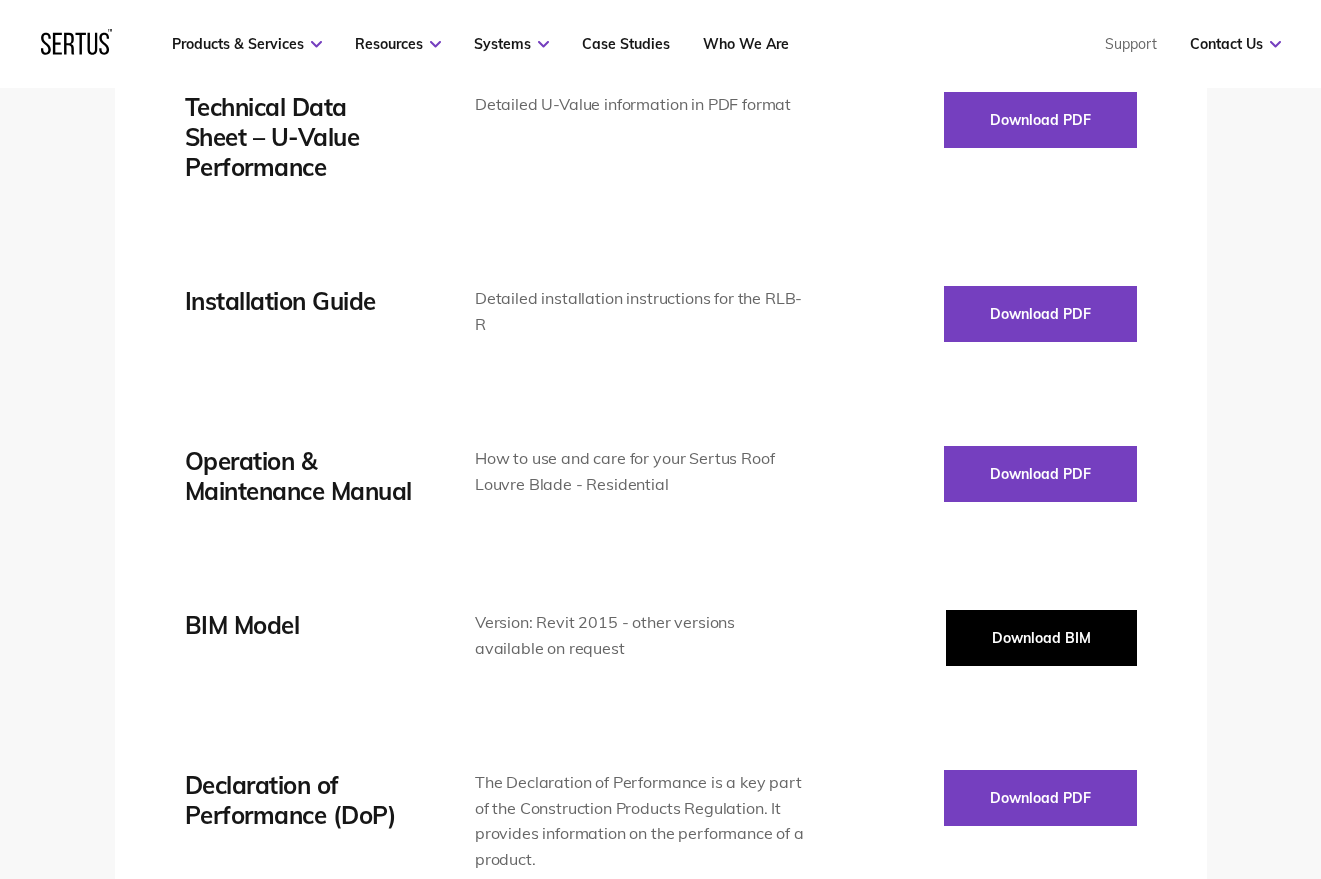 click on "Download BIM" at bounding box center (1041, 638) 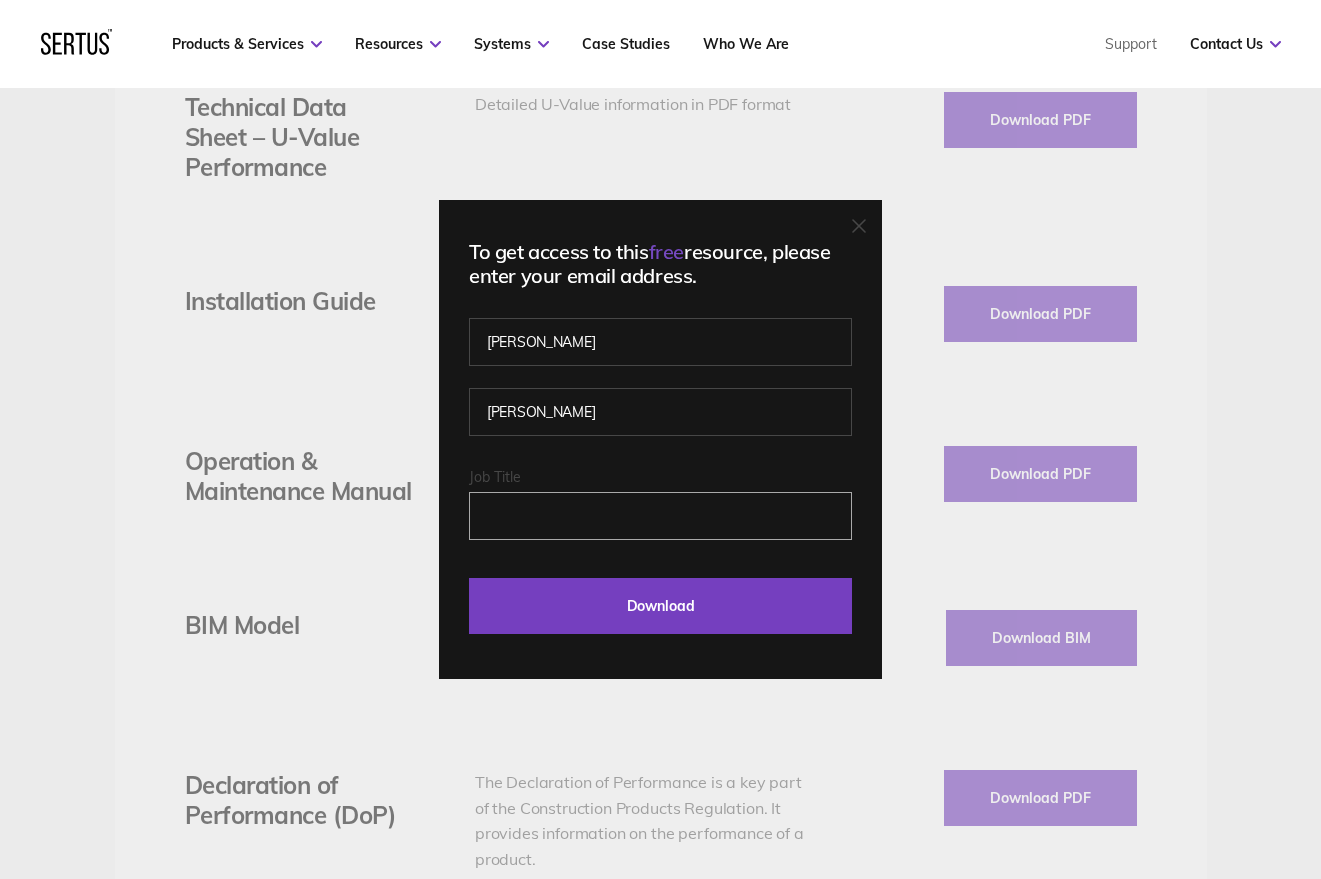 click on "Job Title" at bounding box center [660, 516] 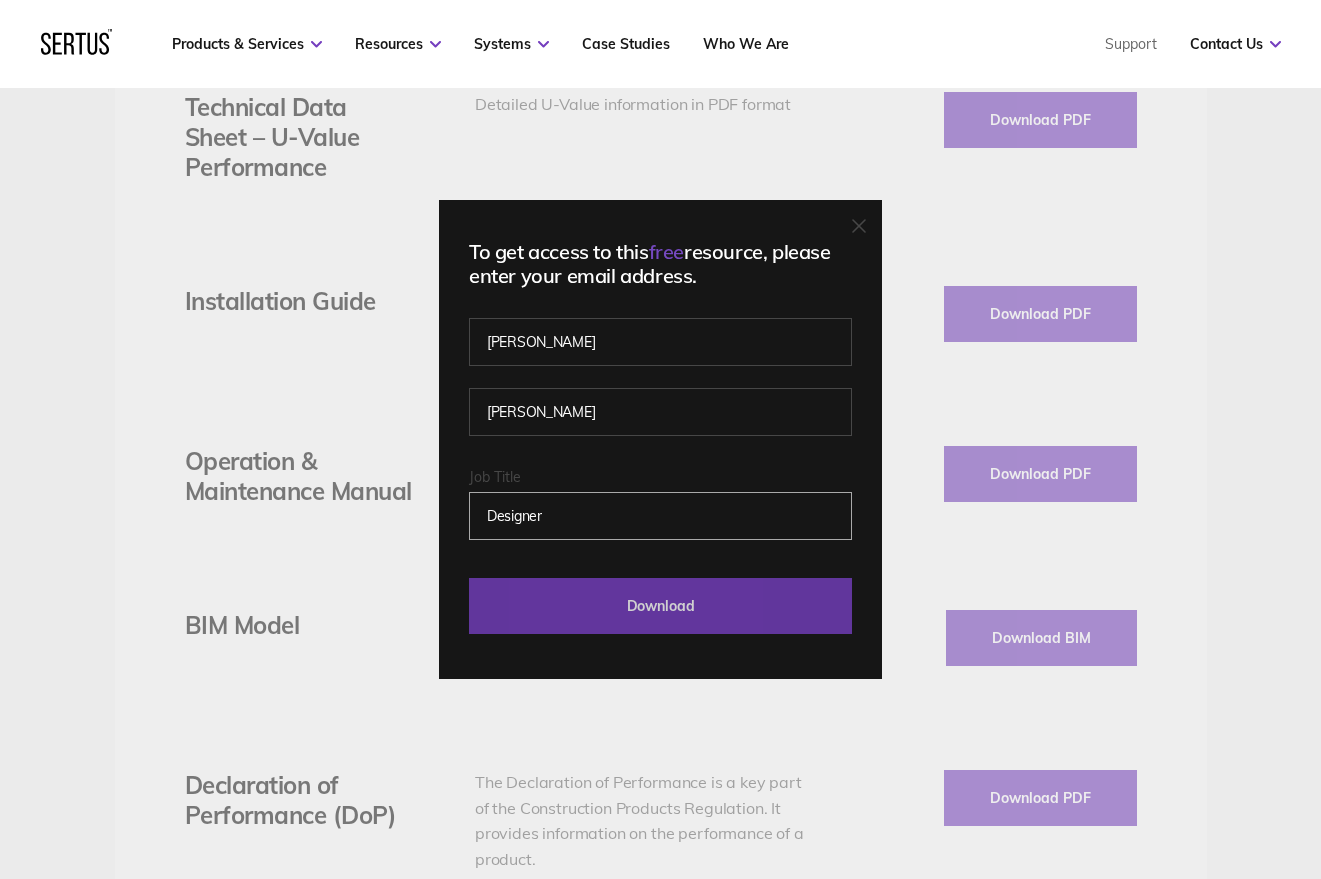 type on "Designer" 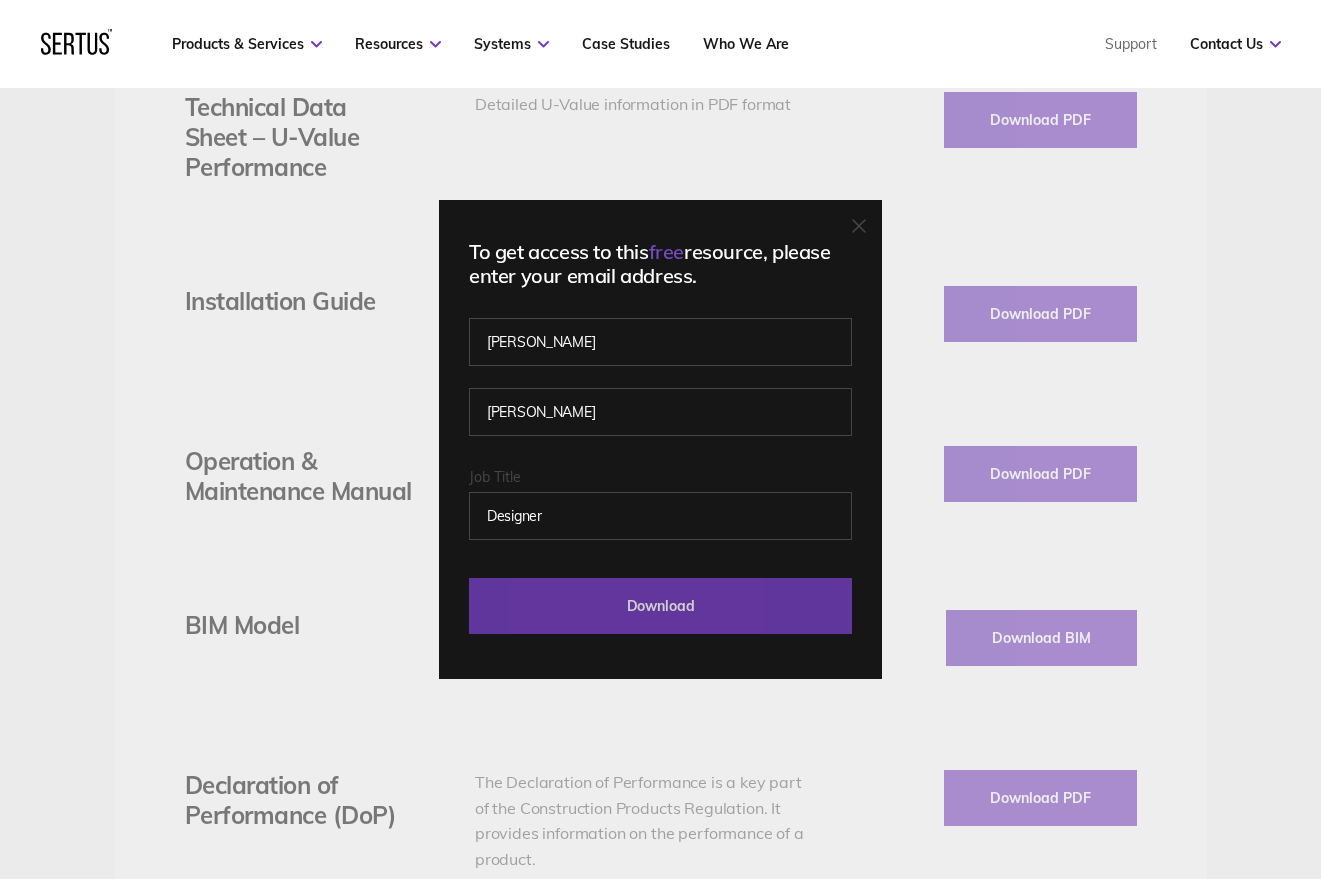 click on "Download" at bounding box center [660, 606] 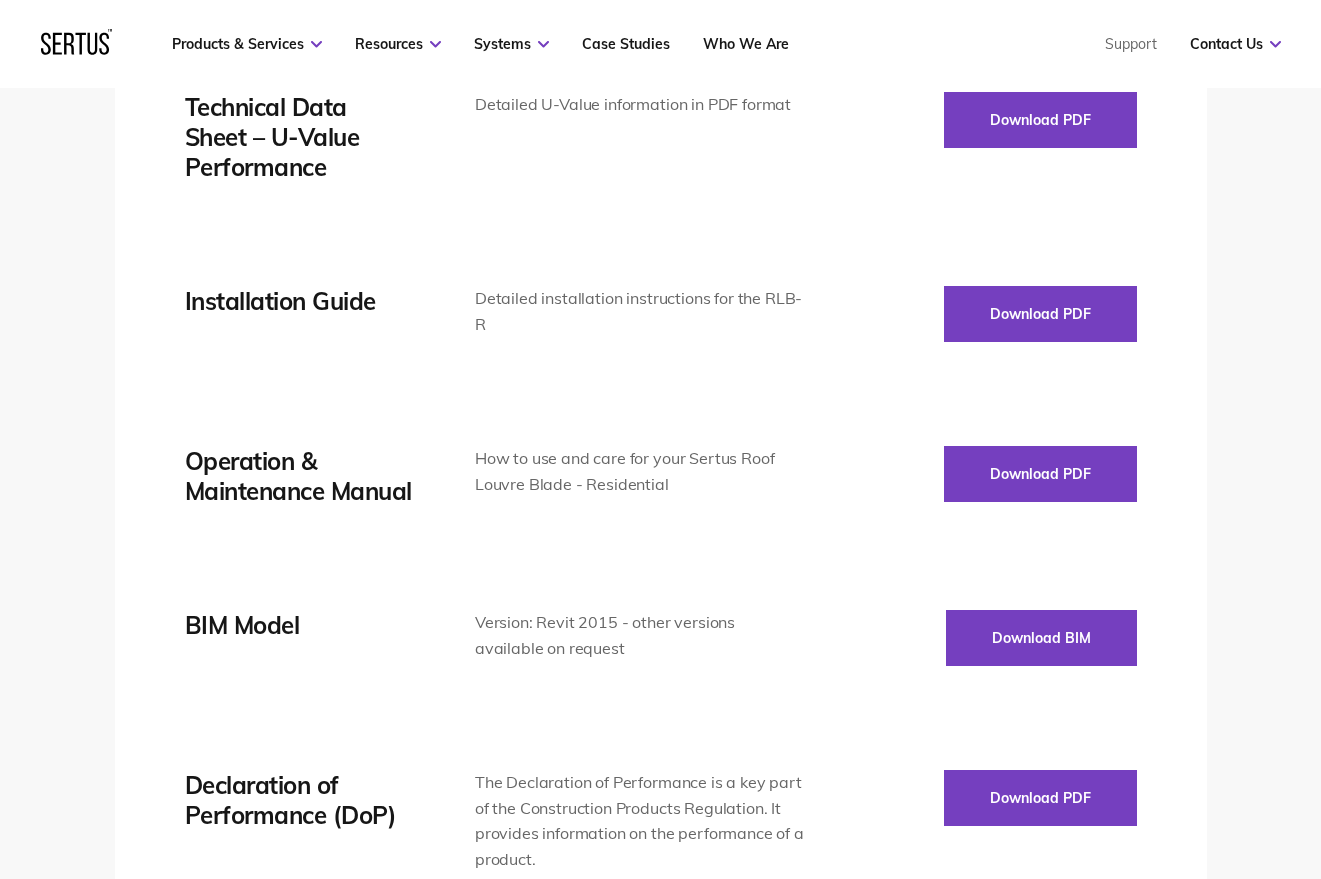 click on "Tech Specs Downloads FAQs Thermal Transmission See U-Value Performance data sheet  here . Uninsulated base units are not compatible with projects needing to meet Approved Document L2 Table 4.1. Insulated base units conform to Approved Document L2 Table 4.1, providing a U-Value <3.0W/(m²·K). Technical Data Water tightness to EN 1873: Pass Impact resistance to ACRM: Class B Voltage: 24V DC Current (with load): 1A or 2A (depending on size) Opening Angle: 90° Ambient Operating Temperature: -25°C / +70°C Speed: 3.4mm/sec Protection Degree: IP40 Force: 900N Air Permeability to EN 1873: Class 8 Certification EN12101-2 Downward Load: 250N Upward Load: 1500N Resistance to Heat: B 300 Low Ambient Temperature: -25°C Reliability: 1000 Certification ACR(M) 2011 Impact Resistance: Class B Certification EN 1873:2005 Water Tightness: Pass Technical Data Sheet Detailed technical information in PDF format Download PDF Technical Data Sheet – U-Value Performance Detailed U-Value information in PDF format Download PDF" at bounding box center [660, 424] 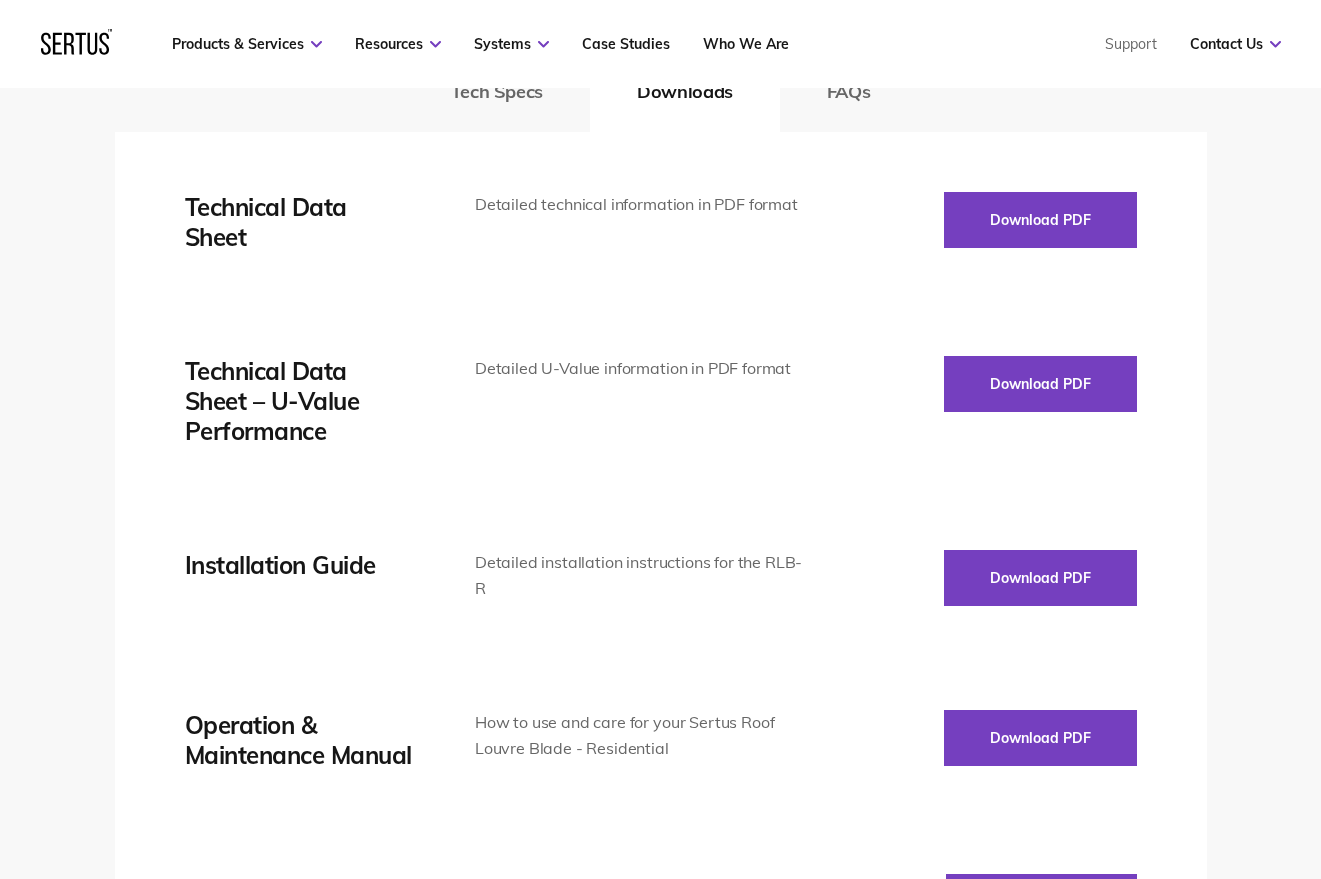 scroll, scrollTop: 3000, scrollLeft: 0, axis: vertical 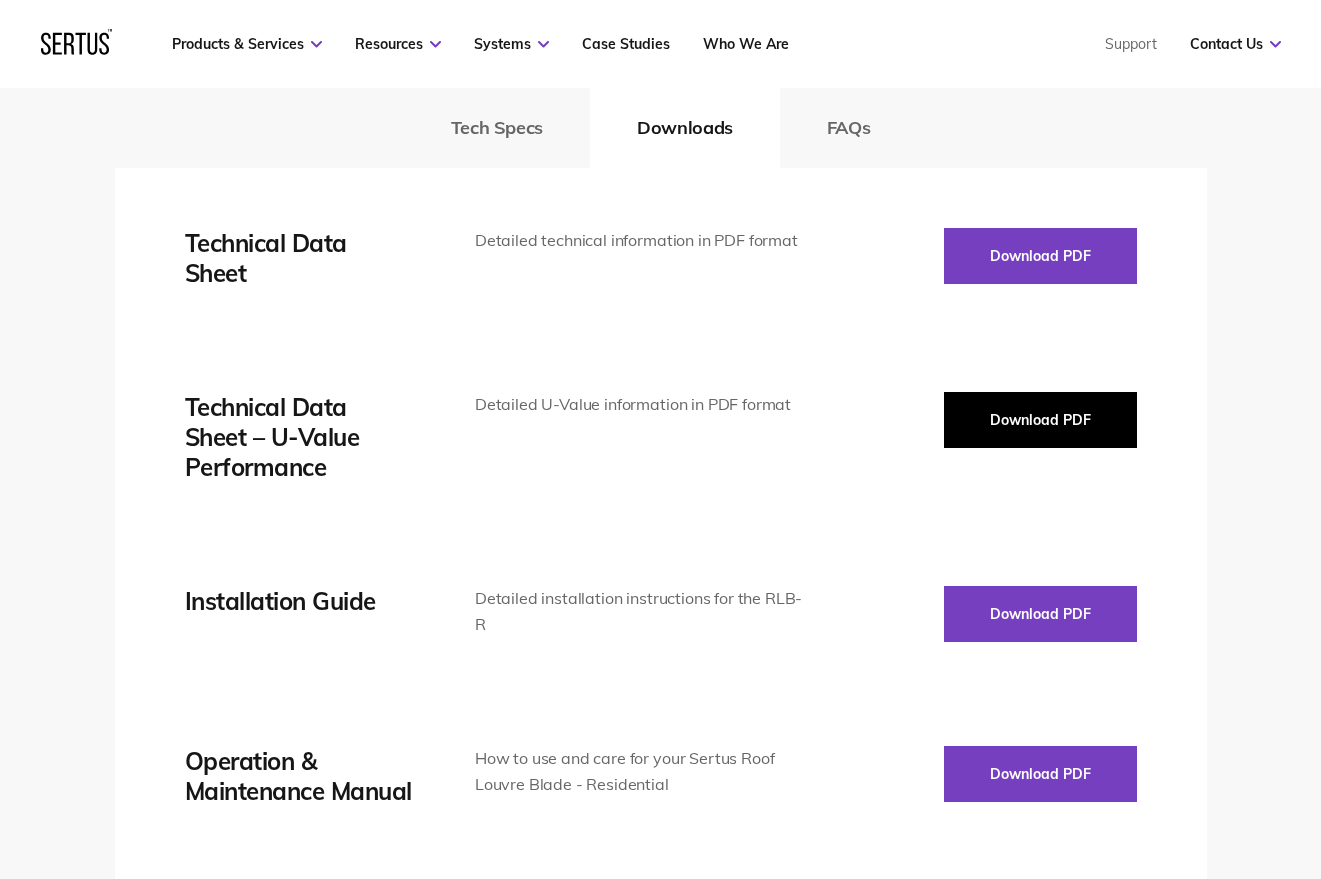 click on "Download PDF" at bounding box center (1040, 420) 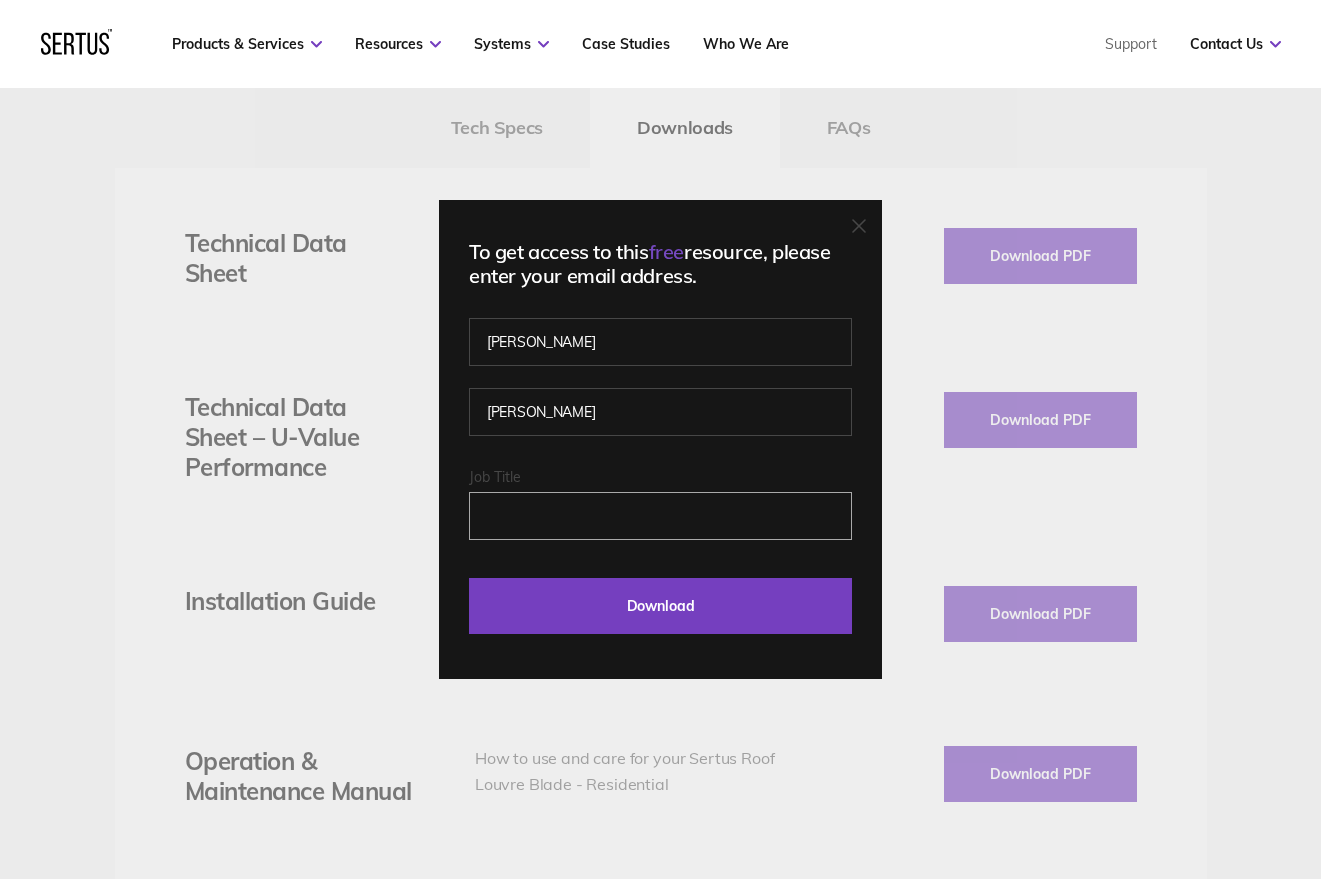 click on "Job Title" at bounding box center [660, 516] 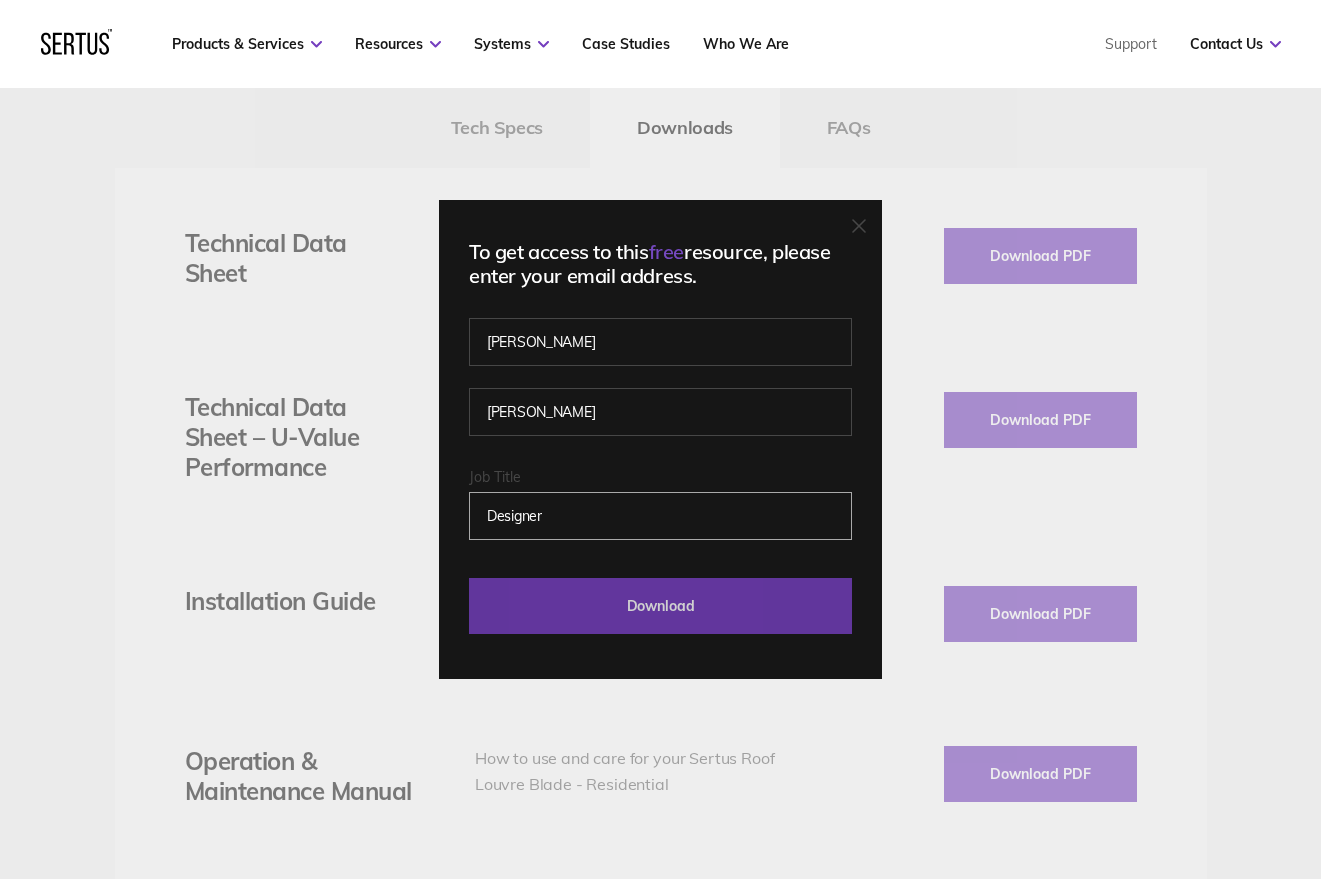 type on "Designer" 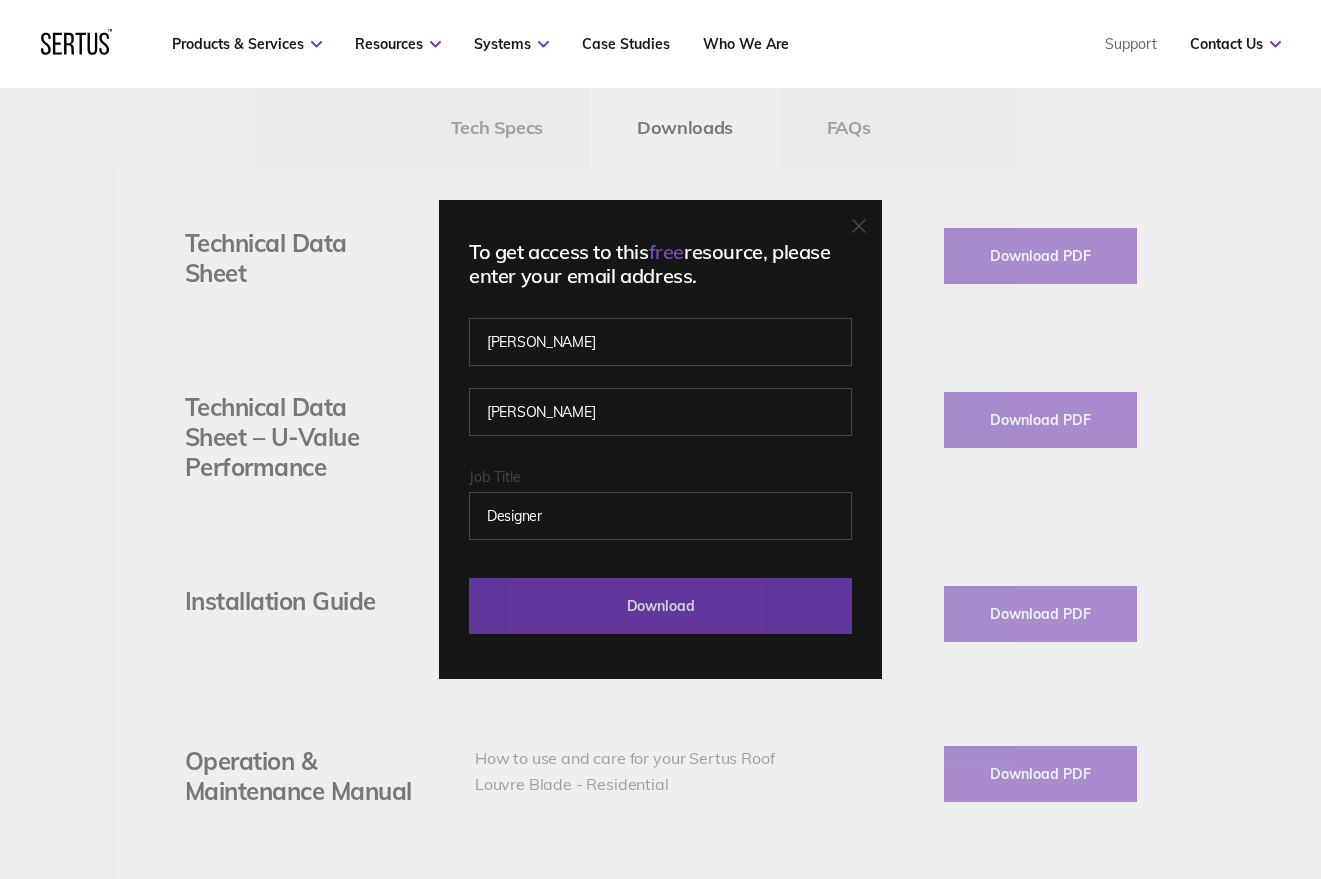 click on "Download" at bounding box center [660, 606] 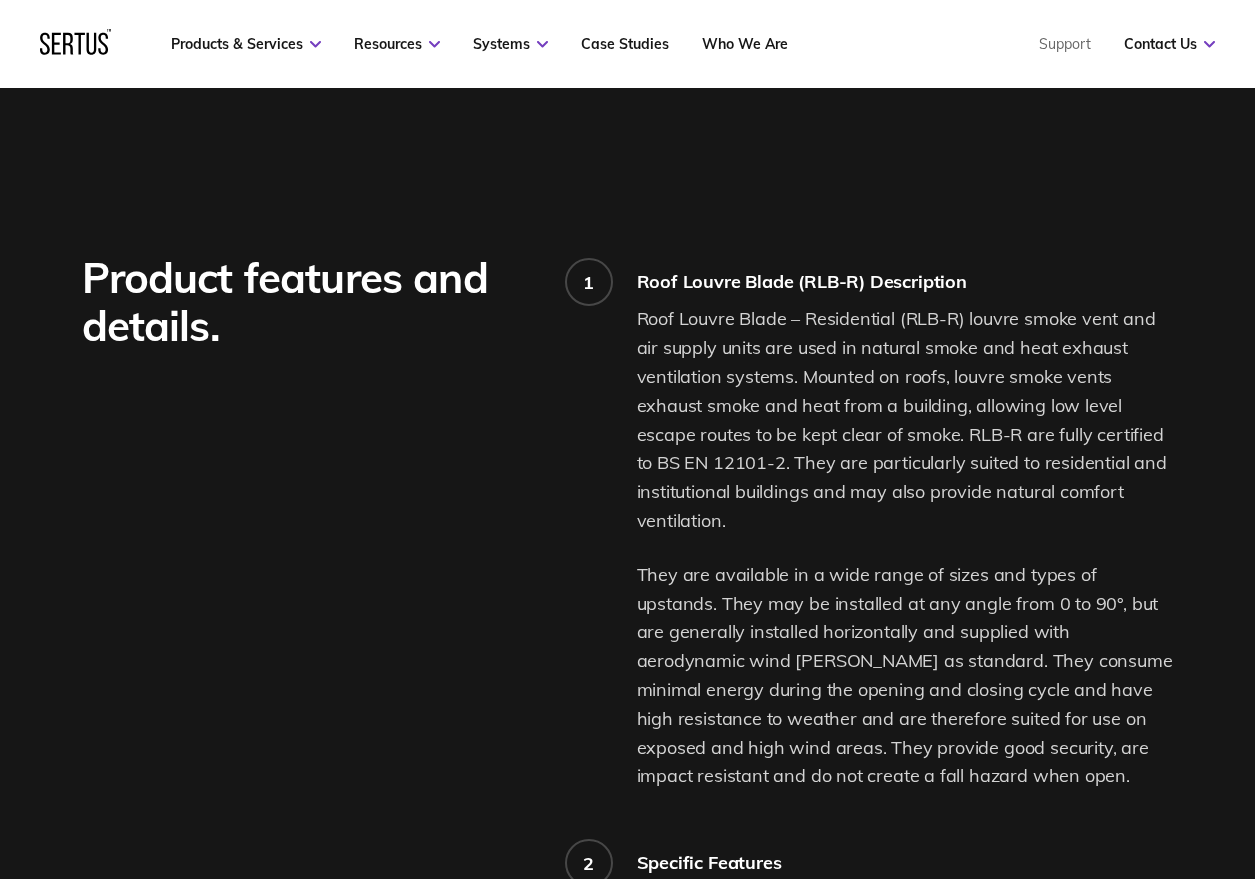scroll, scrollTop: 1400, scrollLeft: 0, axis: vertical 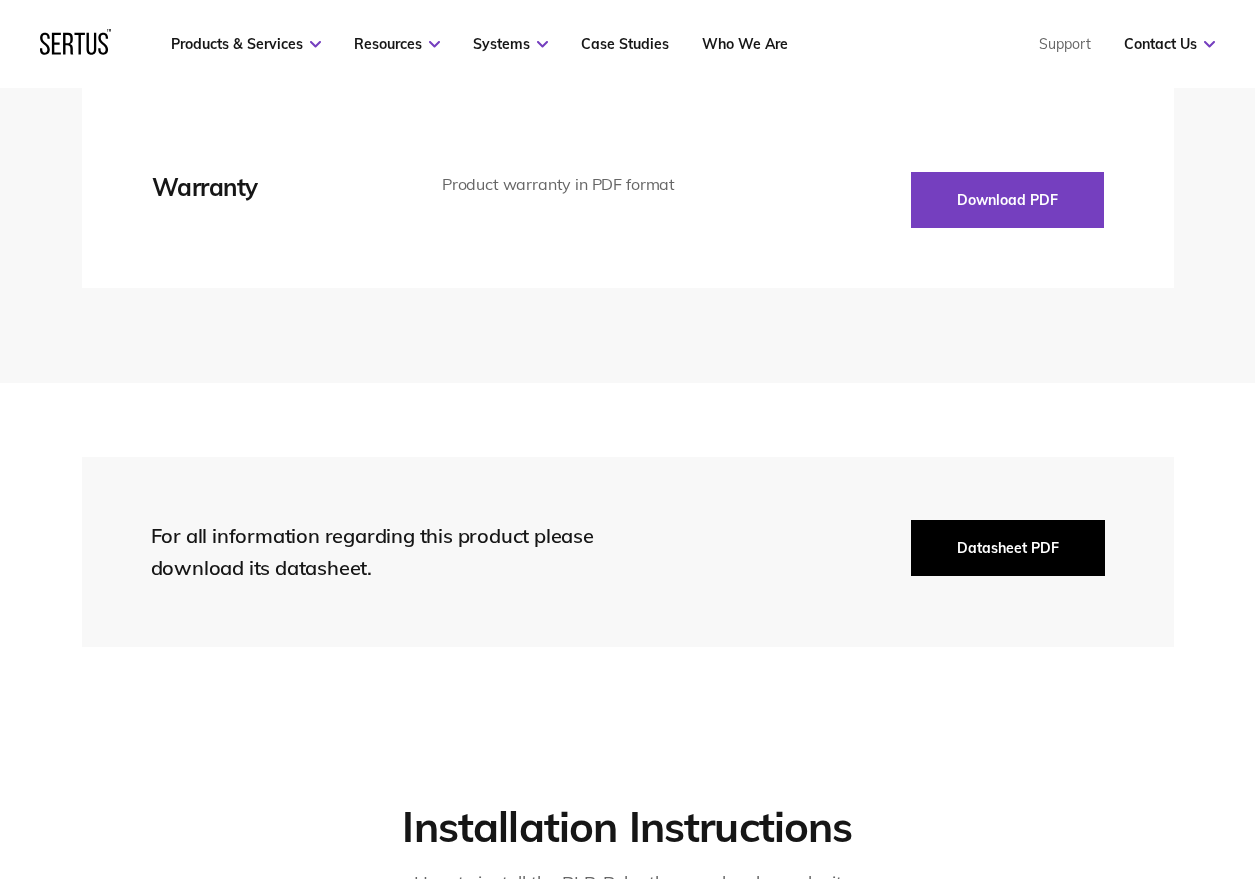 click on "Datasheet PDF" at bounding box center (1008, 548) 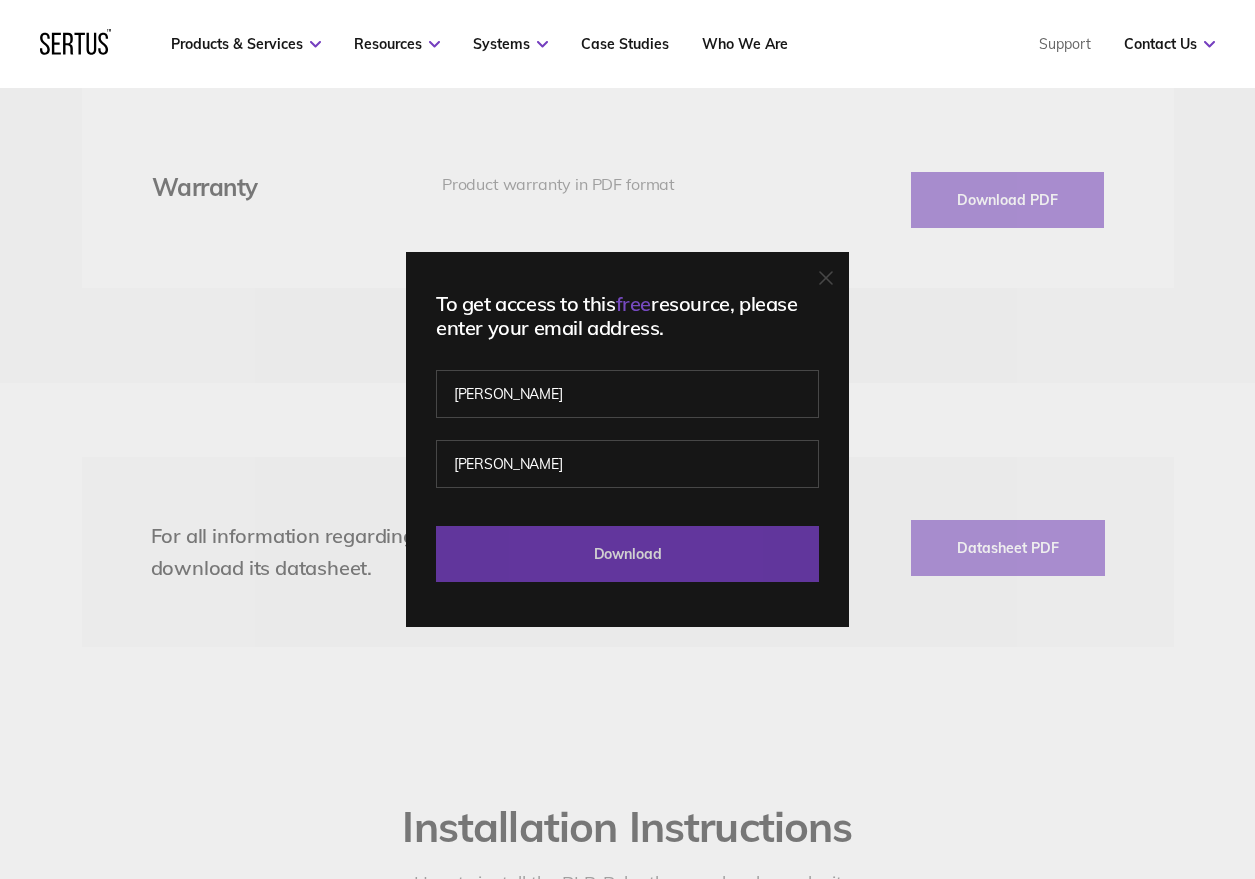 click on "Download" at bounding box center (627, 554) 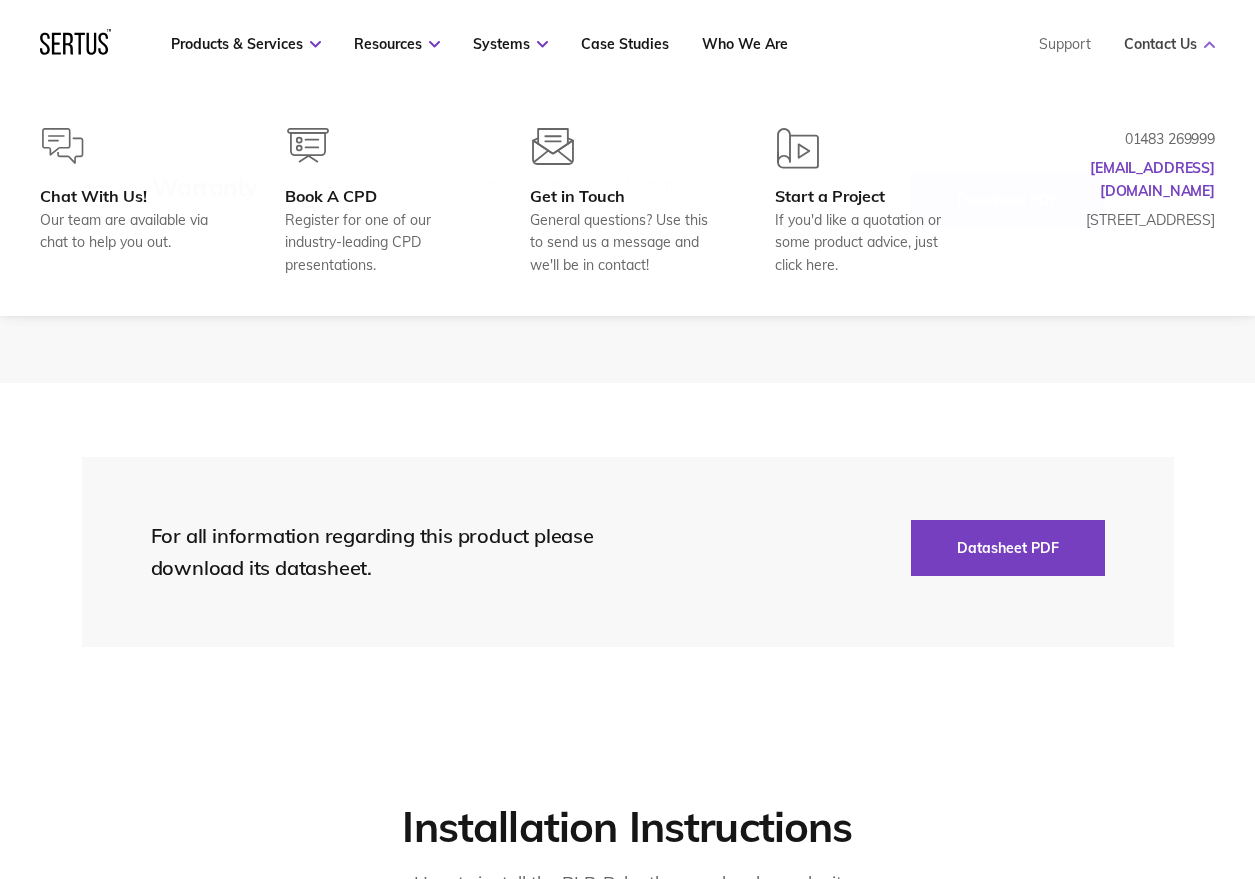 click on "Contact Us" at bounding box center (1169, 44) 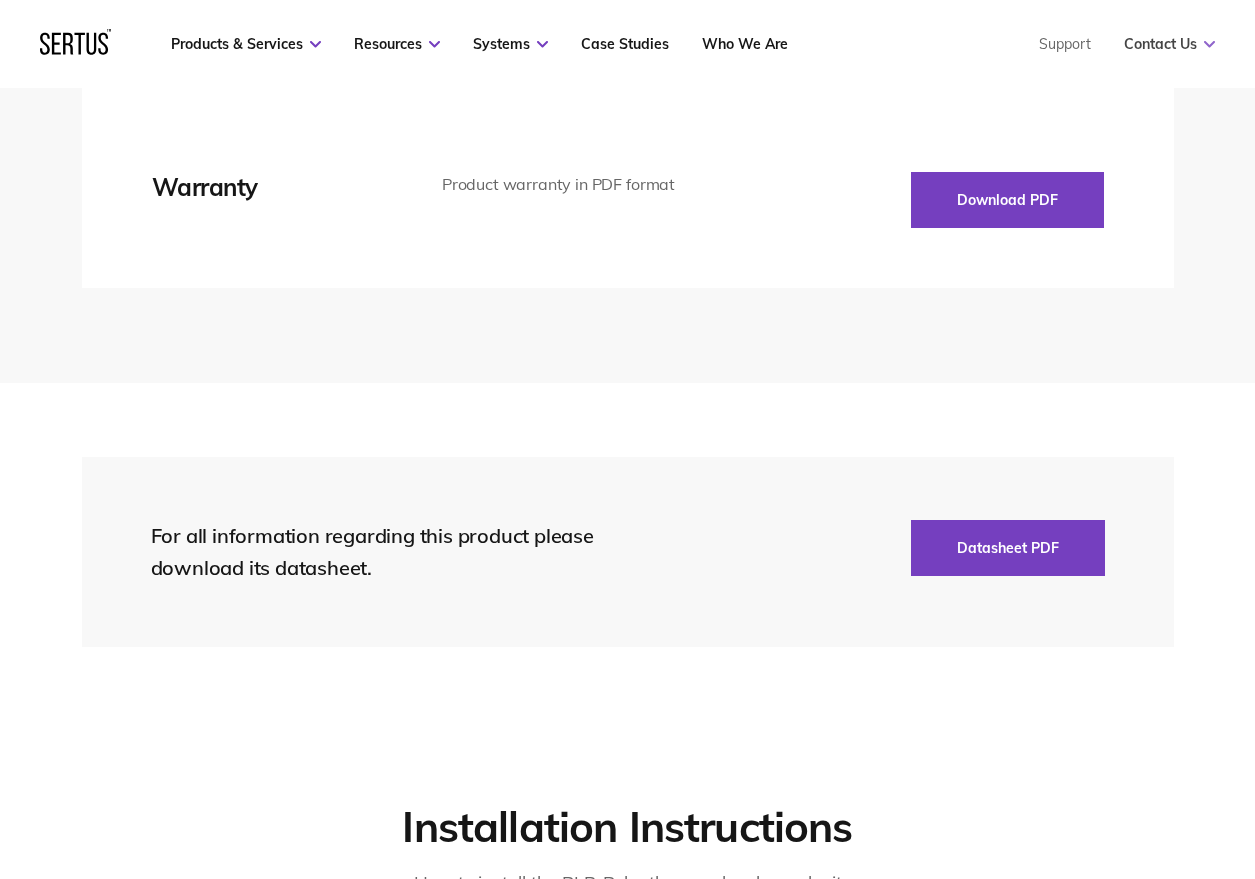 click on "Contact Us" at bounding box center (1169, 44) 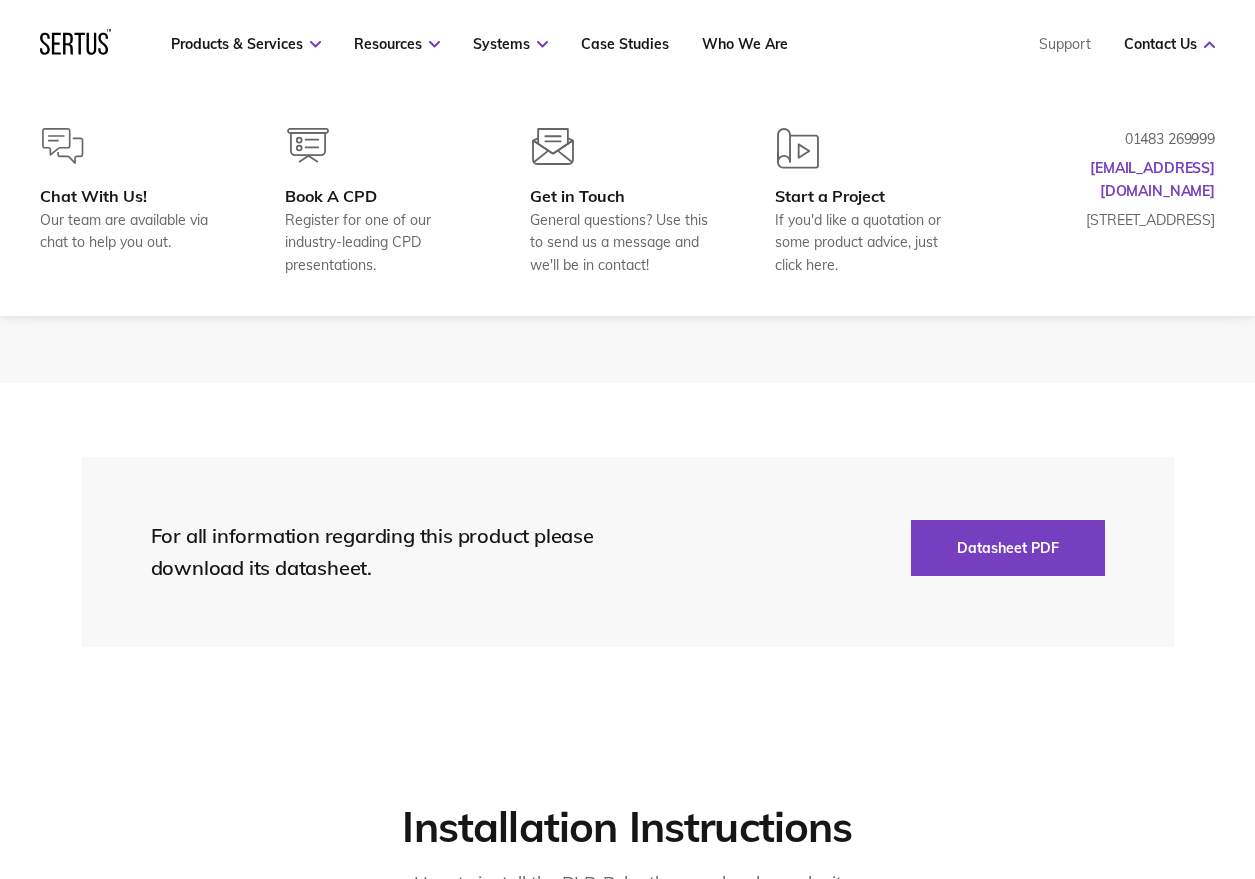 click on "01483 269999" at bounding box center [1115, 139] 